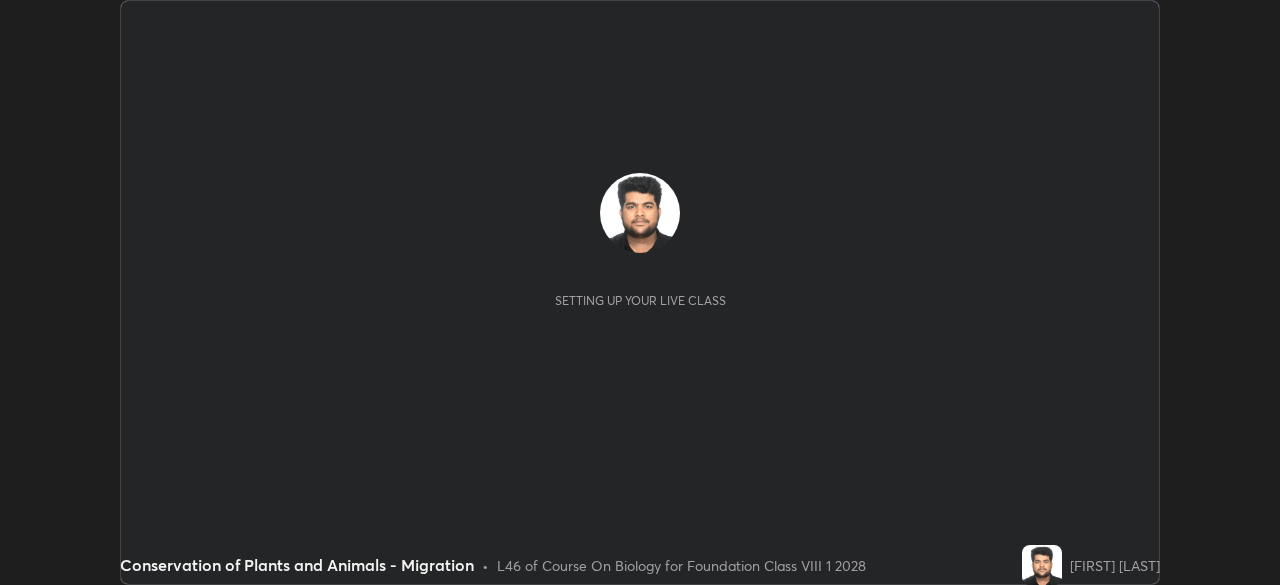 scroll, scrollTop: 0, scrollLeft: 0, axis: both 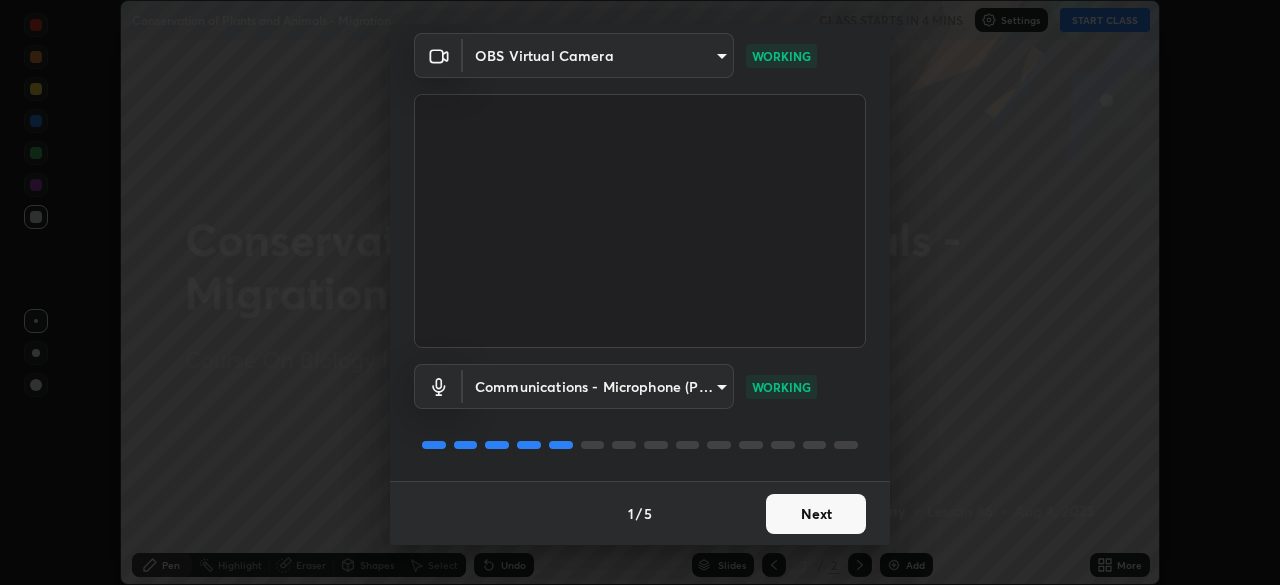 click on "Next" at bounding box center (816, 514) 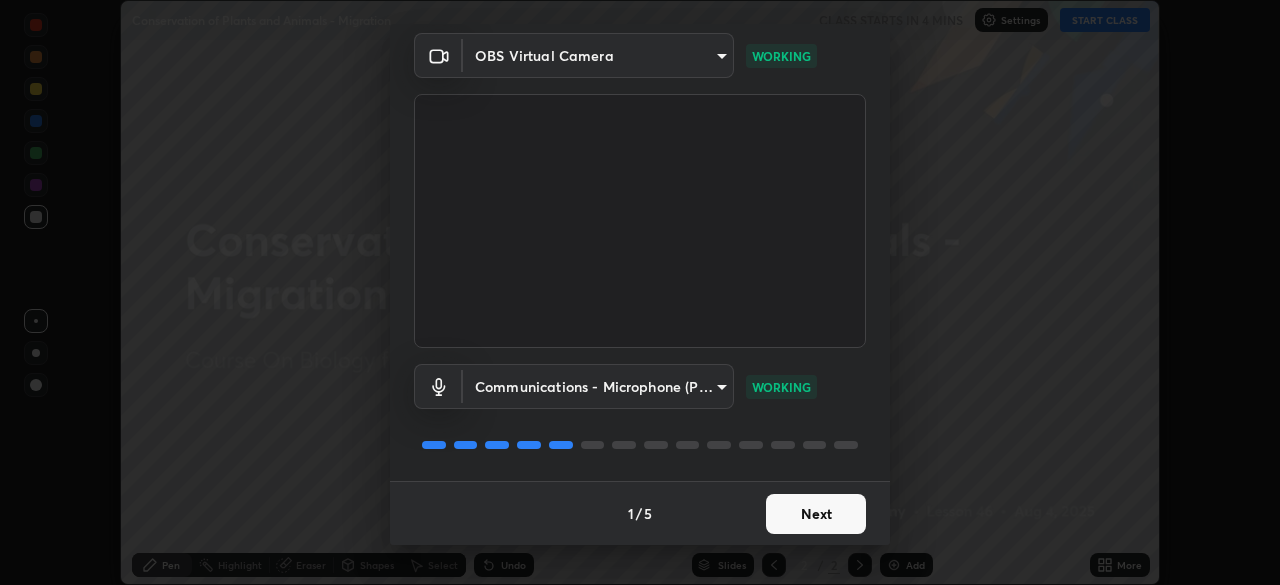 scroll, scrollTop: 0, scrollLeft: 0, axis: both 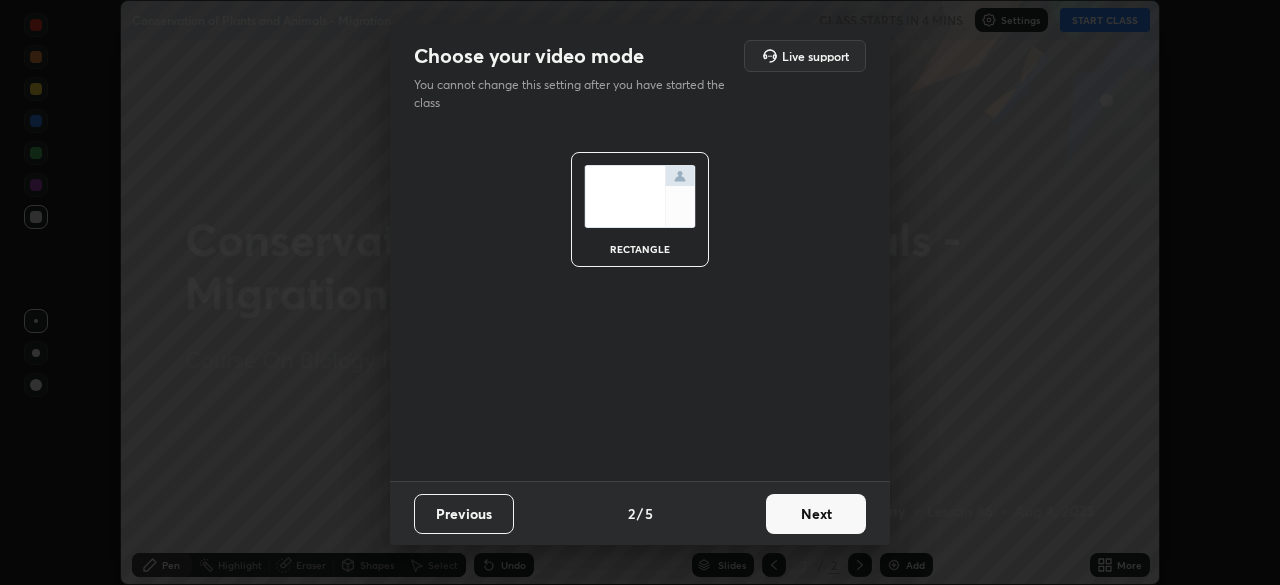 click on "Next" at bounding box center [816, 514] 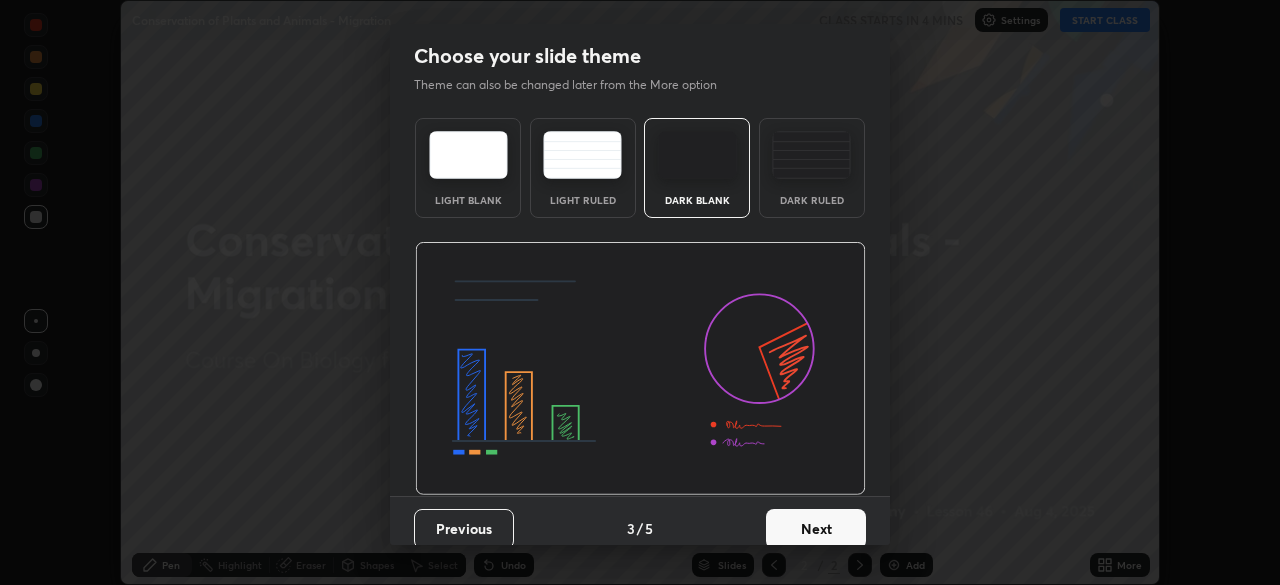 click on "Next" at bounding box center (816, 529) 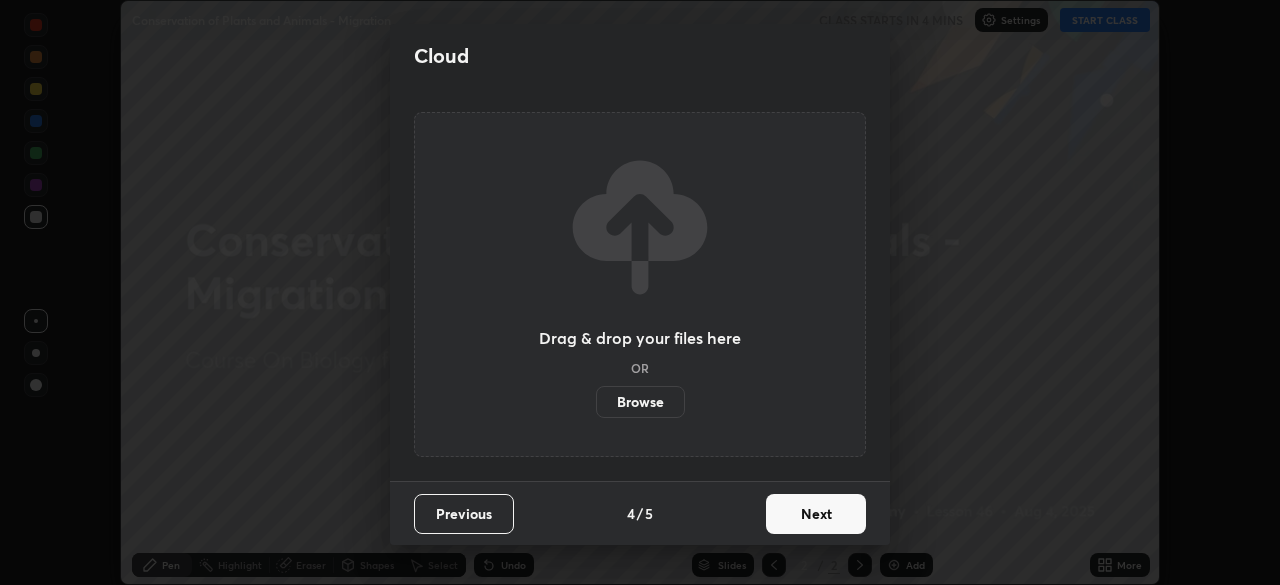 click on "Browse" at bounding box center (640, 402) 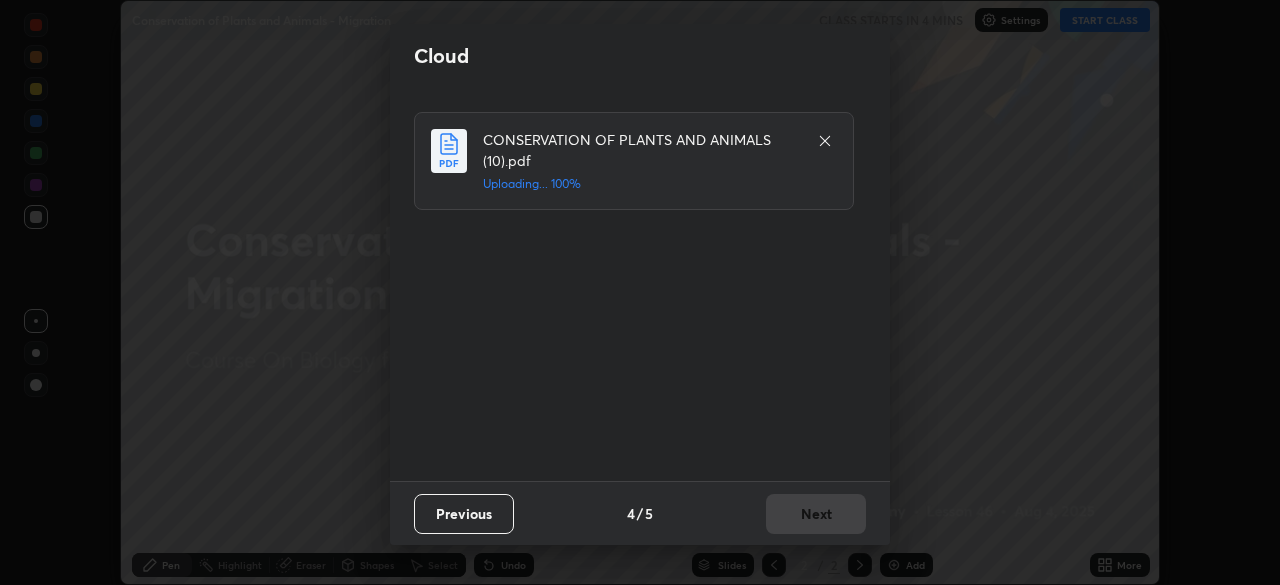 click on "Previous 4 / 5 Next" at bounding box center (640, 513) 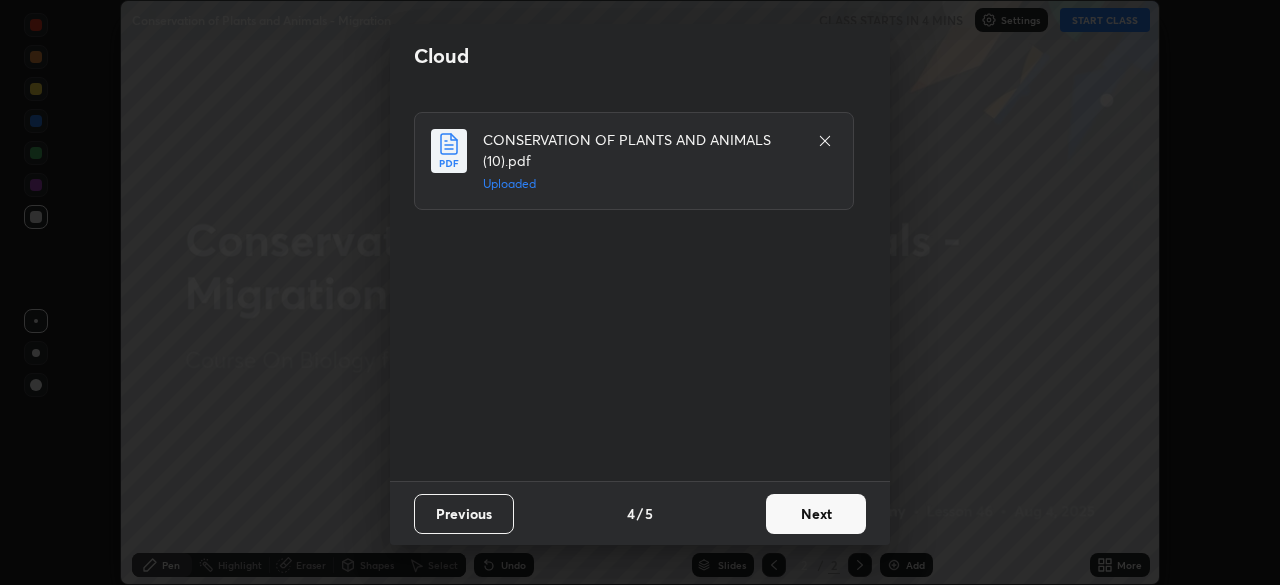 click on "Next" at bounding box center (816, 514) 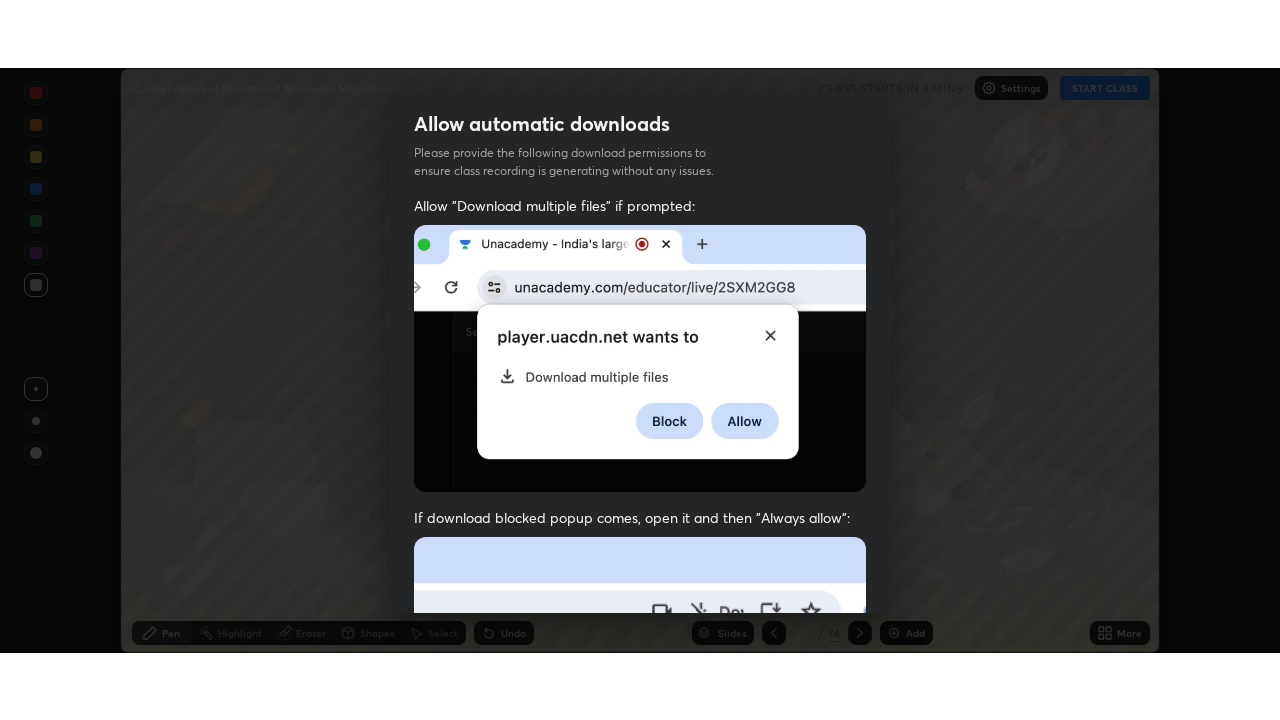 scroll, scrollTop: 479, scrollLeft: 0, axis: vertical 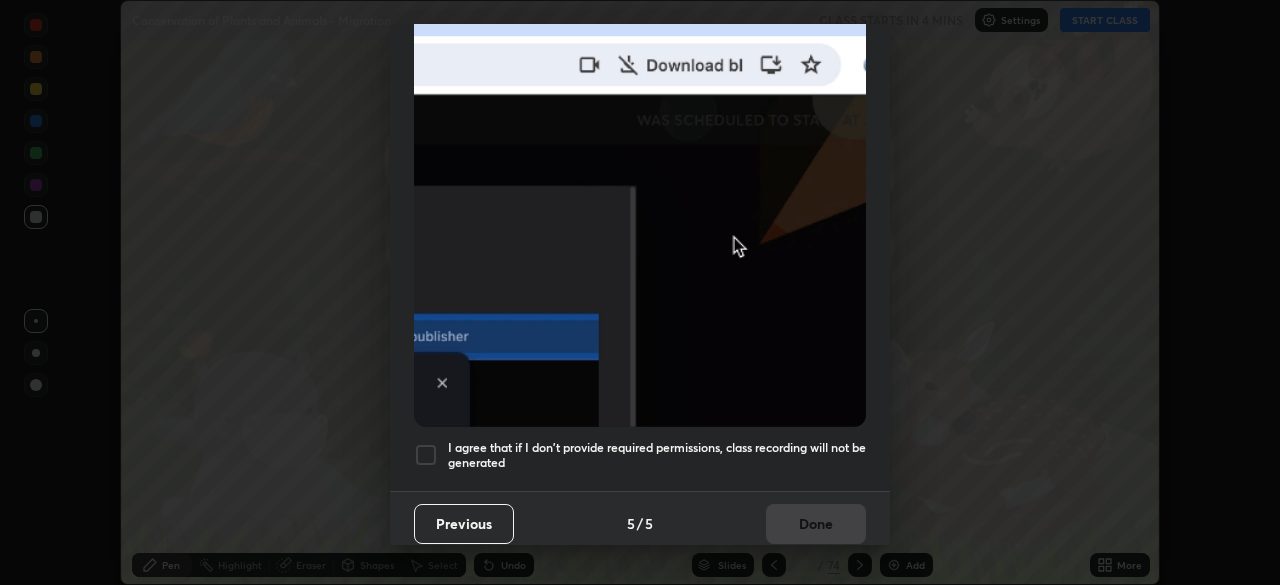 click at bounding box center (426, 455) 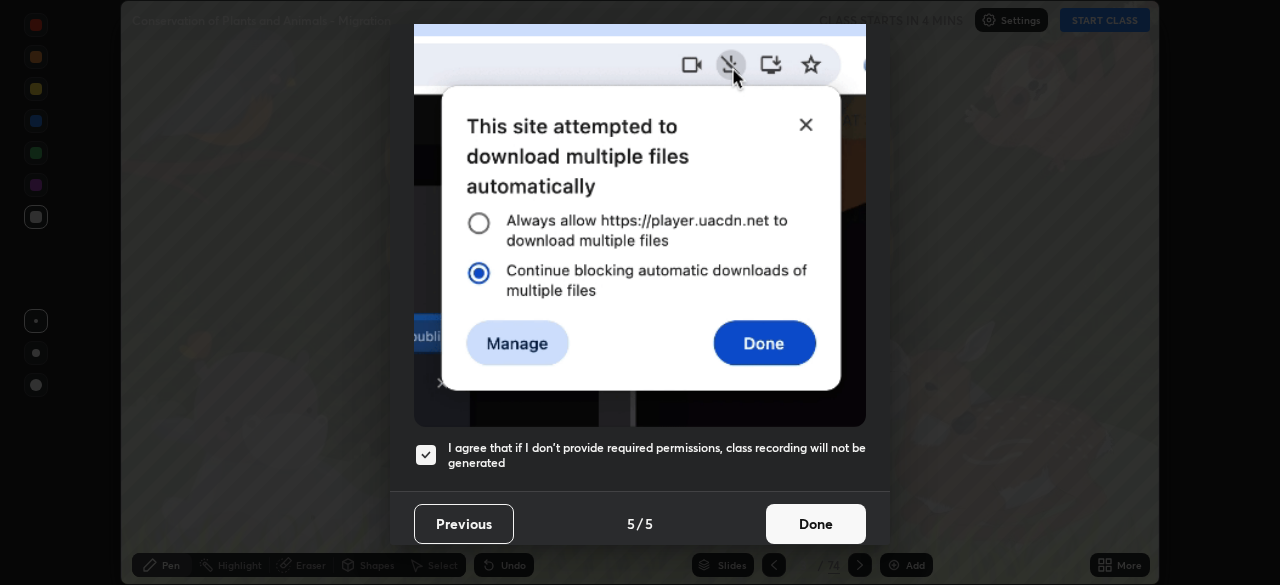 click on "Done" at bounding box center [816, 524] 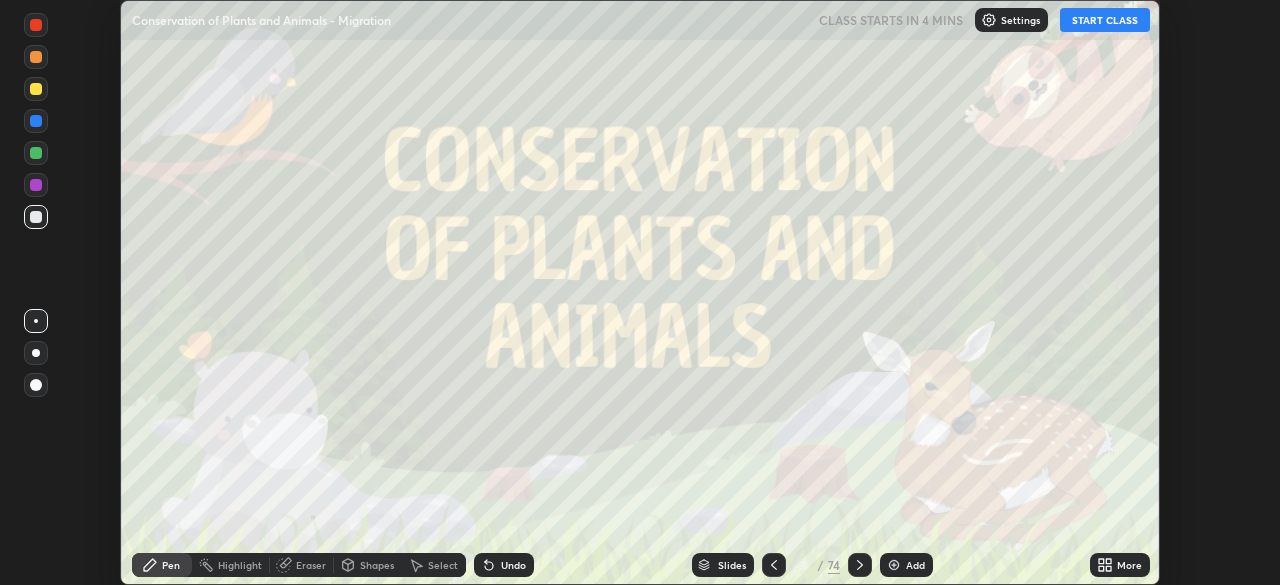 click on "More" at bounding box center [1120, 565] 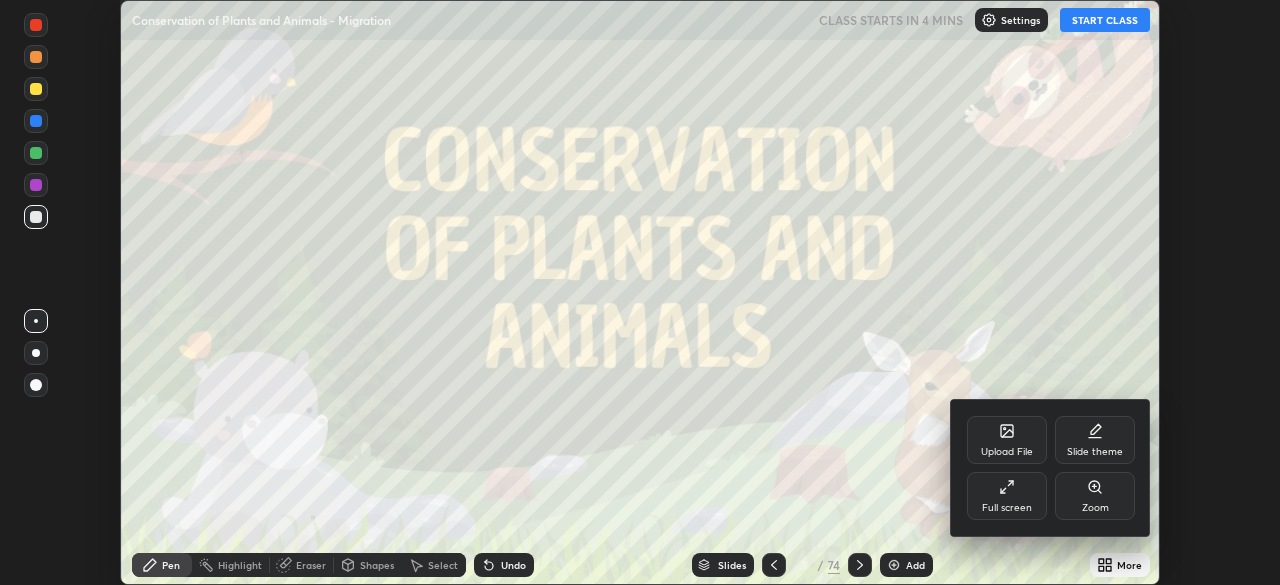 click on "Full screen" at bounding box center (1007, 496) 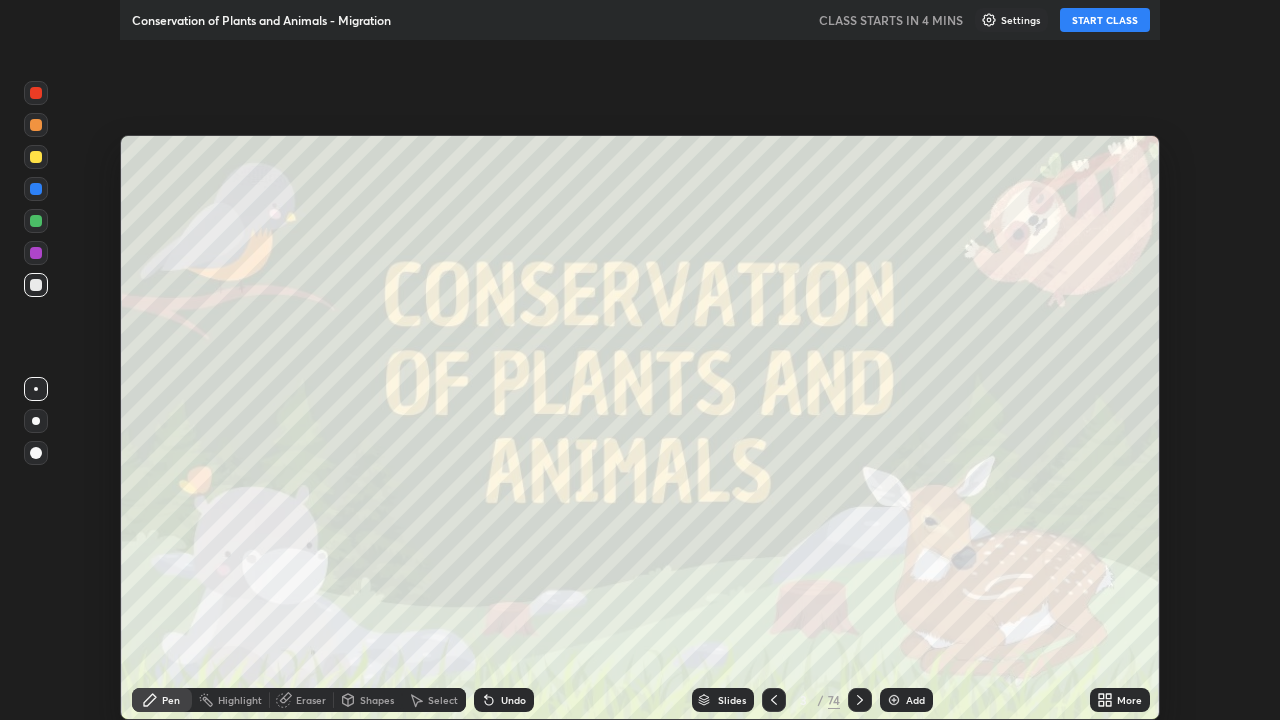 scroll, scrollTop: 99280, scrollLeft: 98720, axis: both 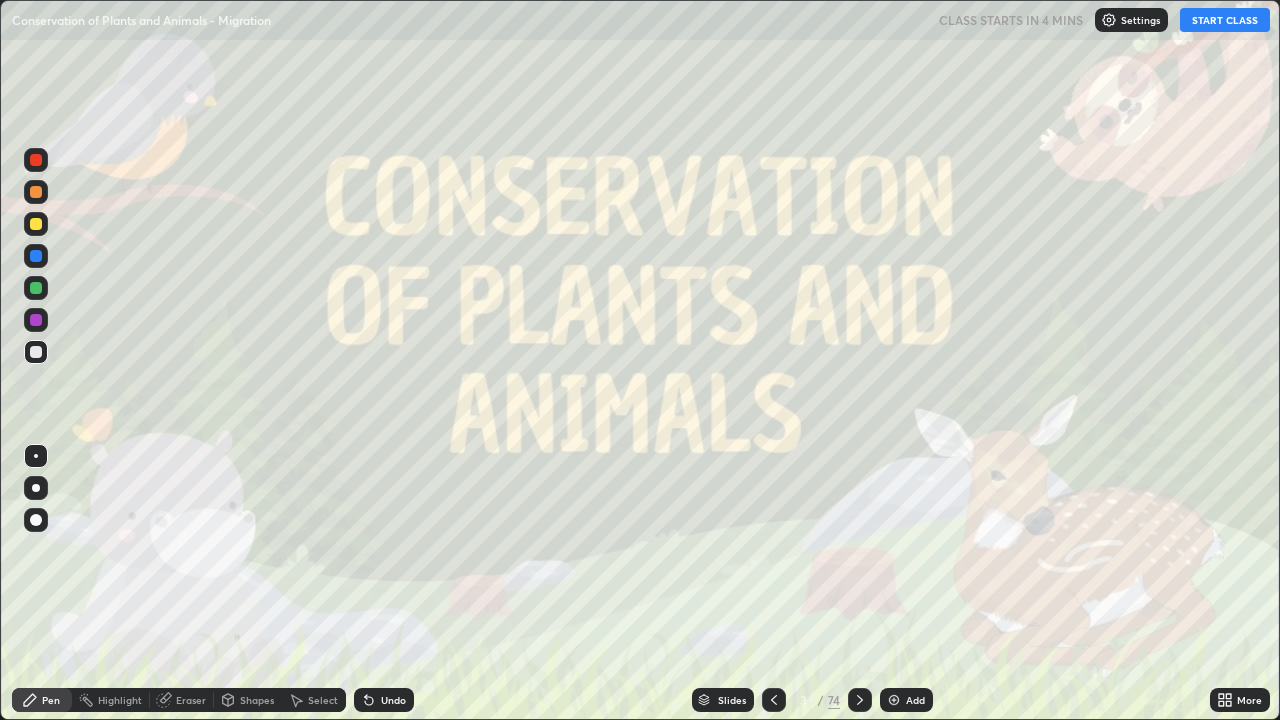 click on "START CLASS" at bounding box center (1225, 20) 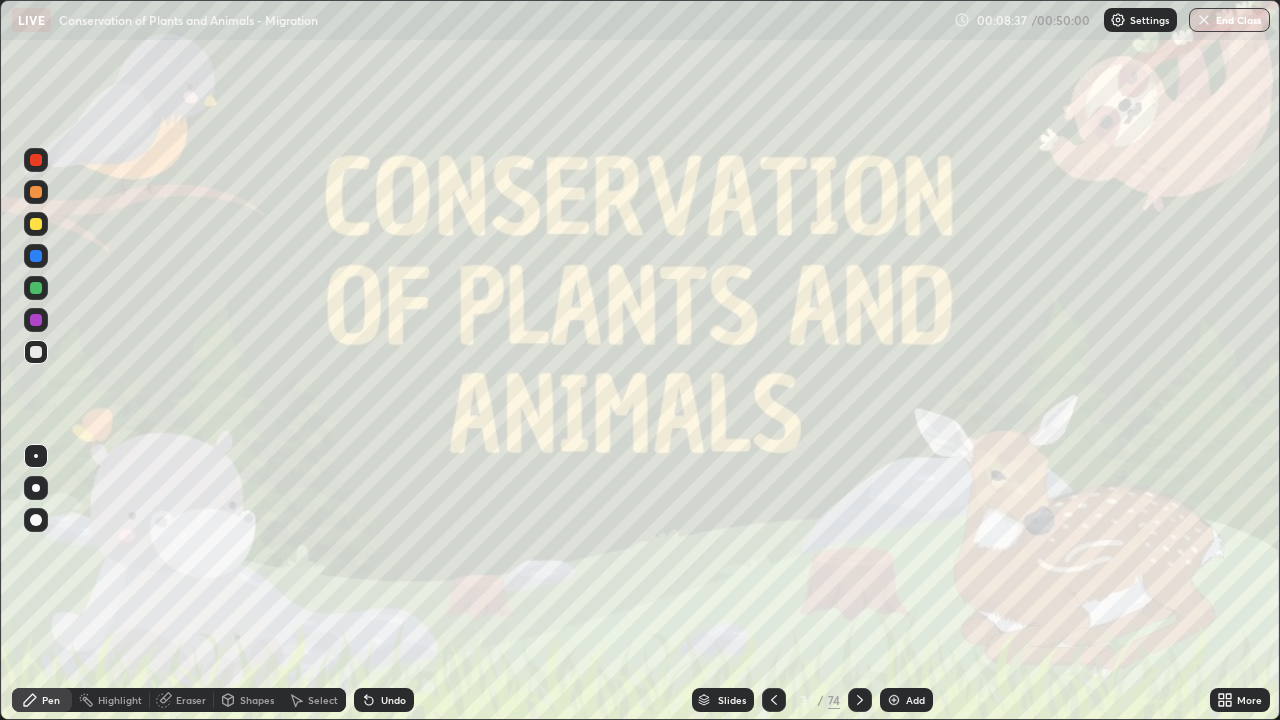 click on "Slides" at bounding box center [723, 700] 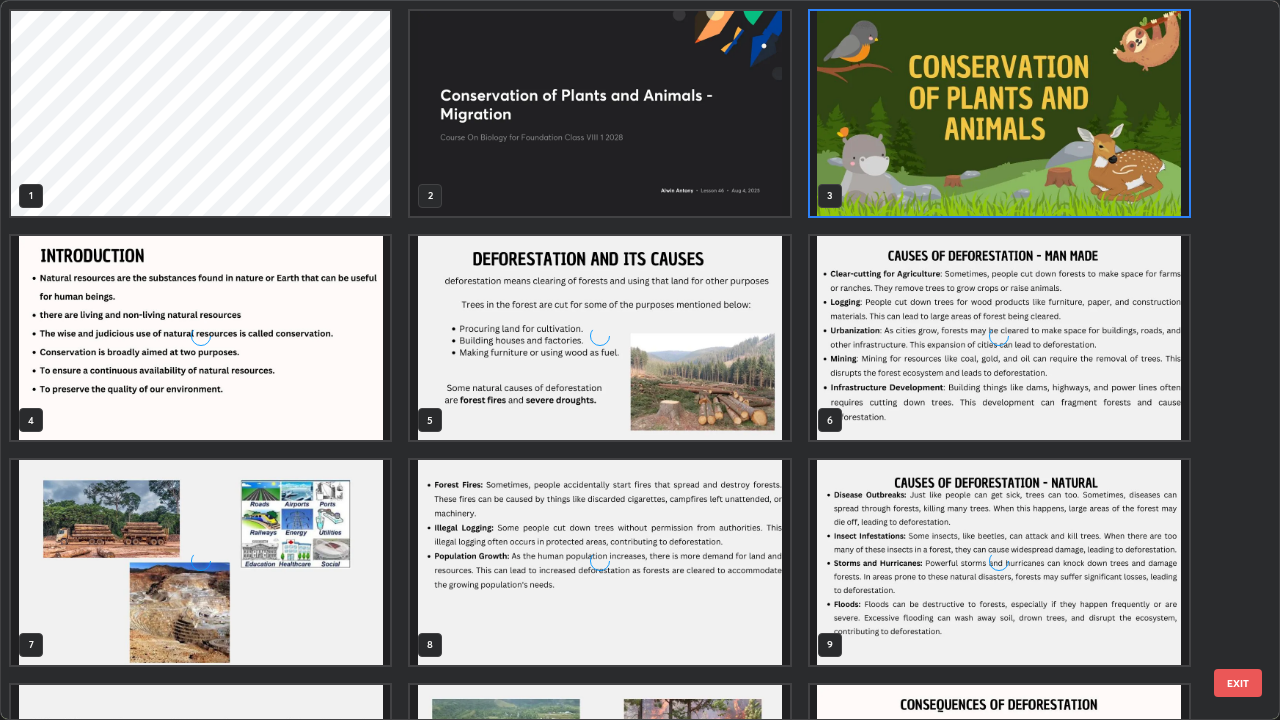 scroll, scrollTop: 7, scrollLeft: 11, axis: both 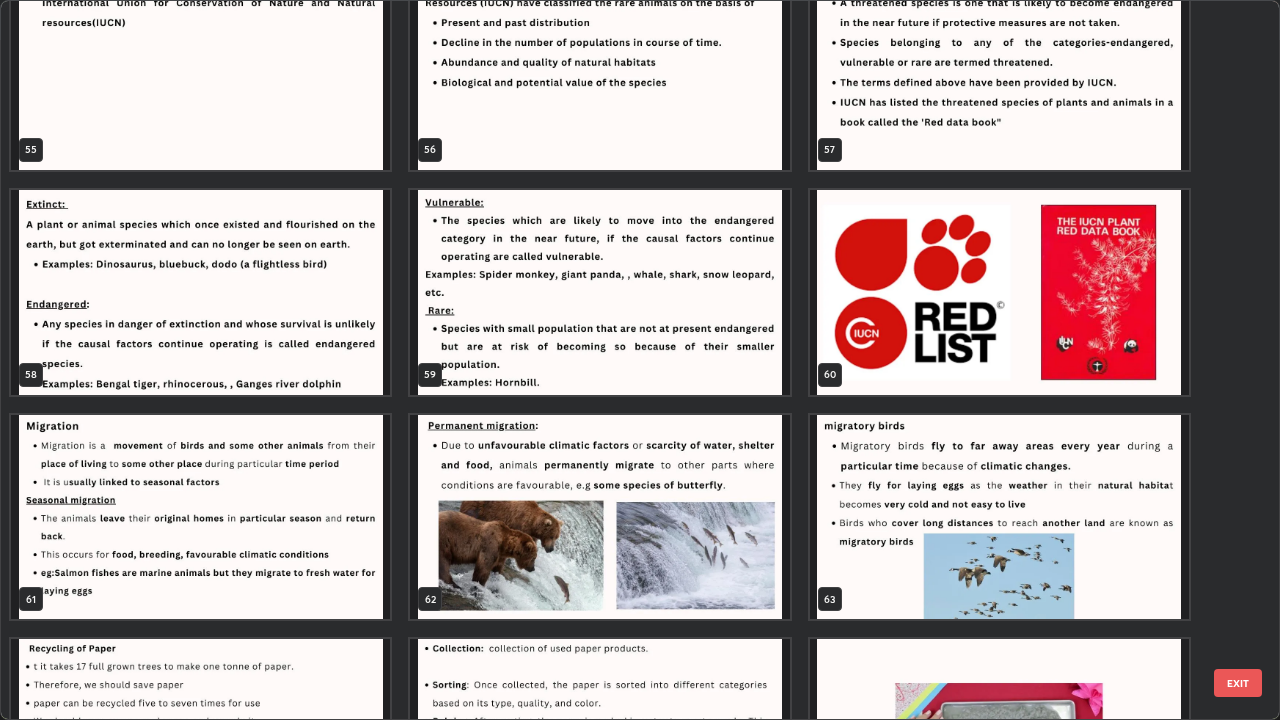 click at bounding box center (599, 292) 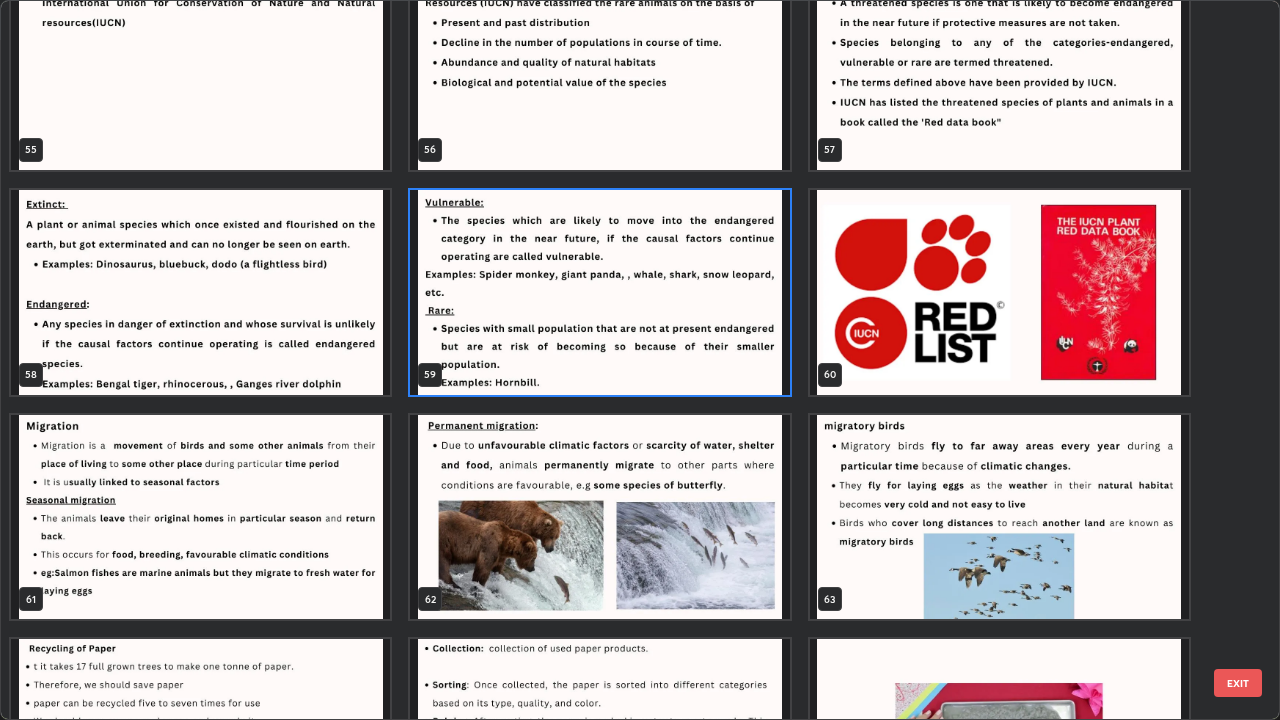 click at bounding box center (599, 292) 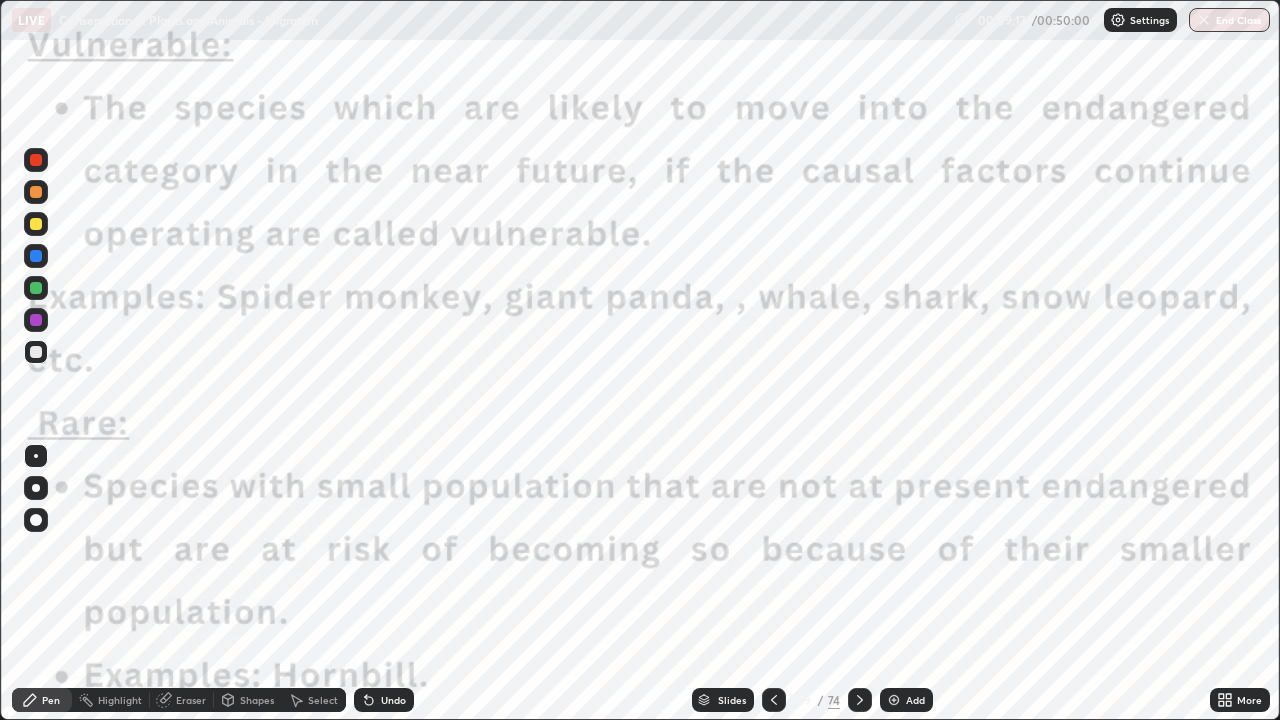 click on "Slides" at bounding box center [732, 700] 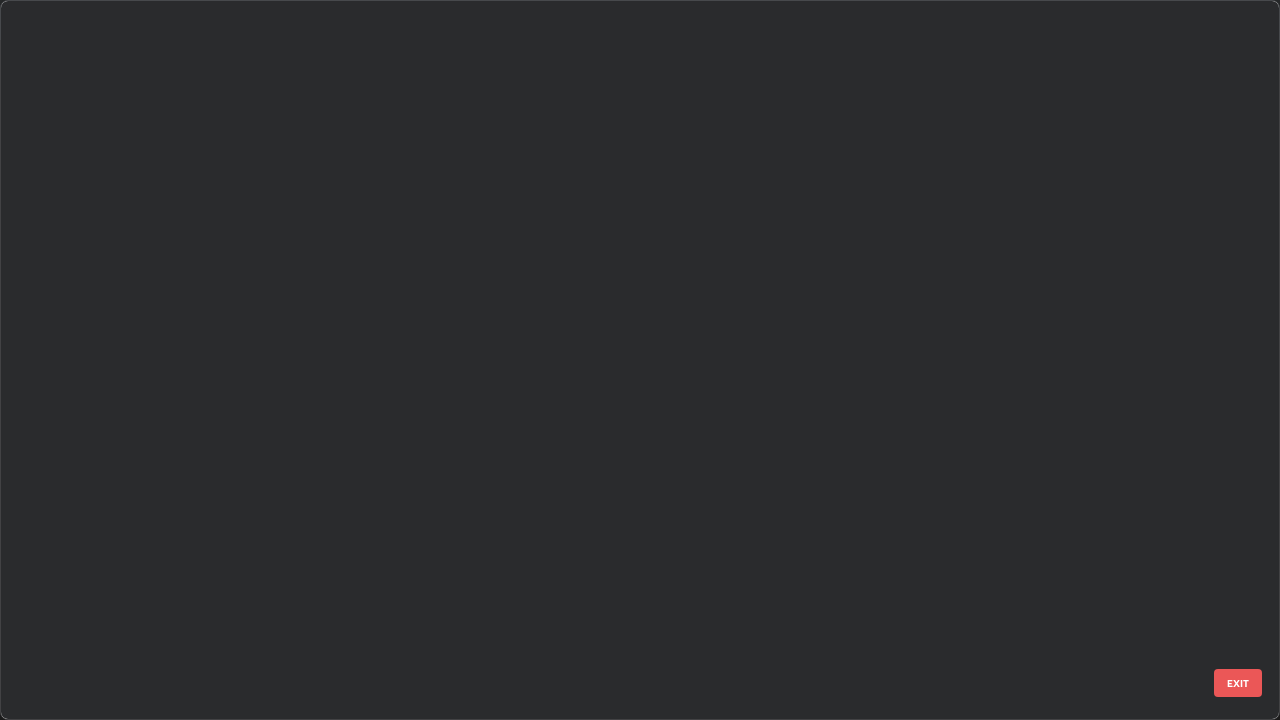 scroll, scrollTop: 3774, scrollLeft: 0, axis: vertical 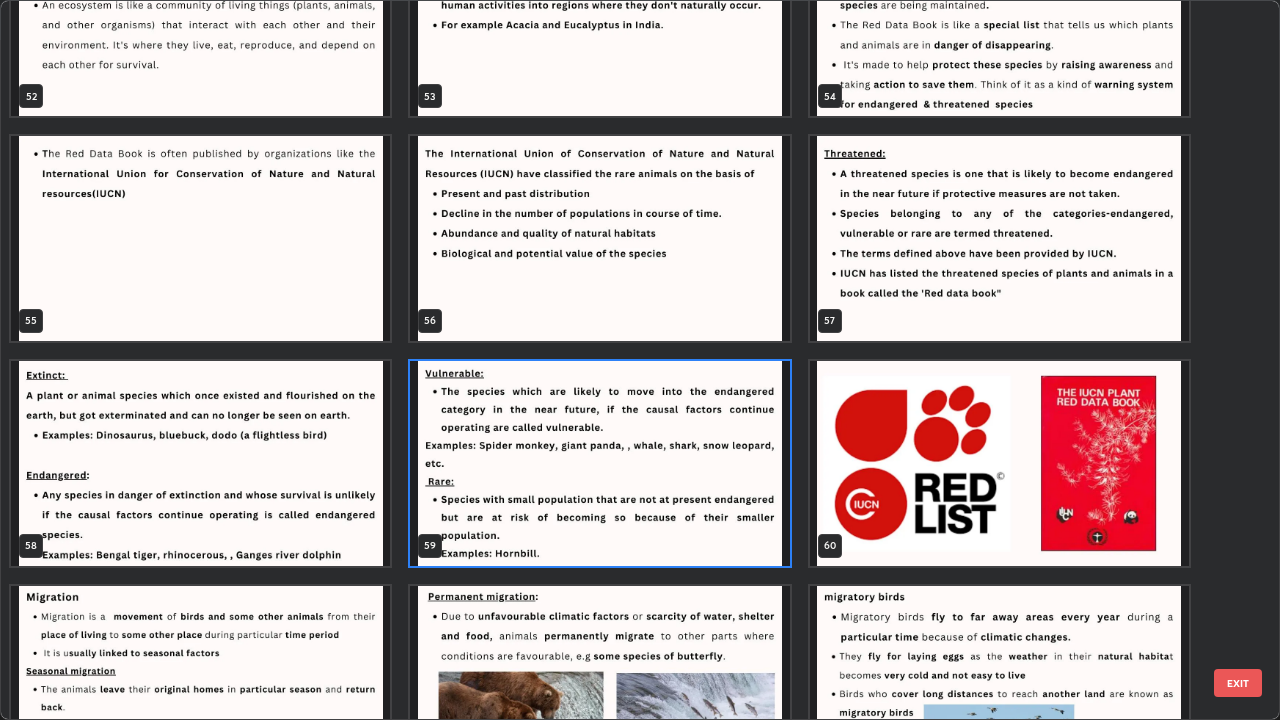 click at bounding box center (599, 463) 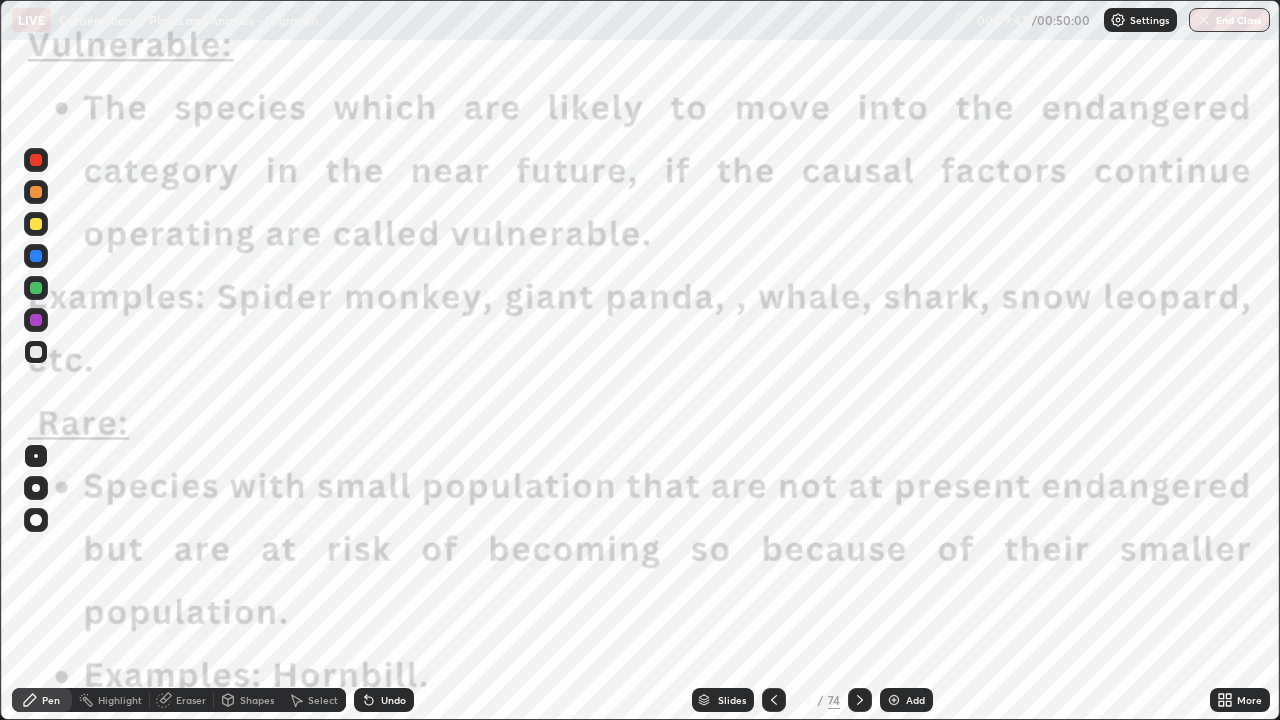 click at bounding box center (599, 463) 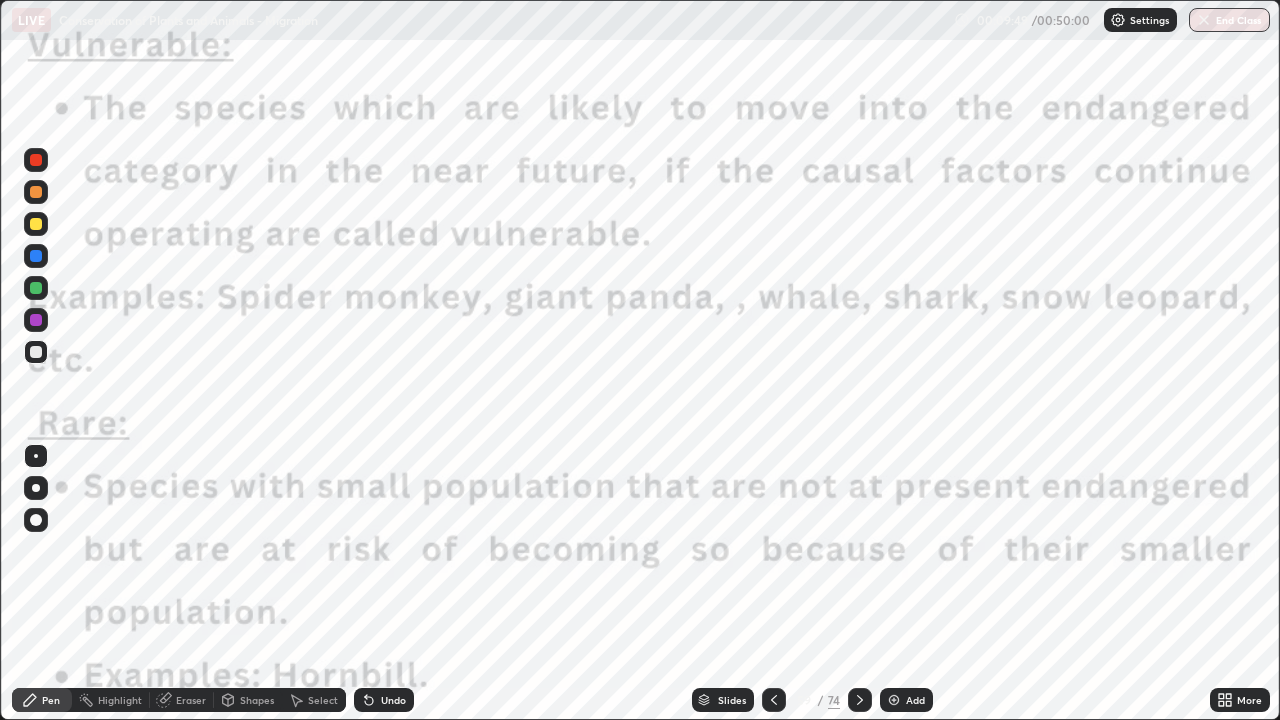 click at bounding box center [36, 160] 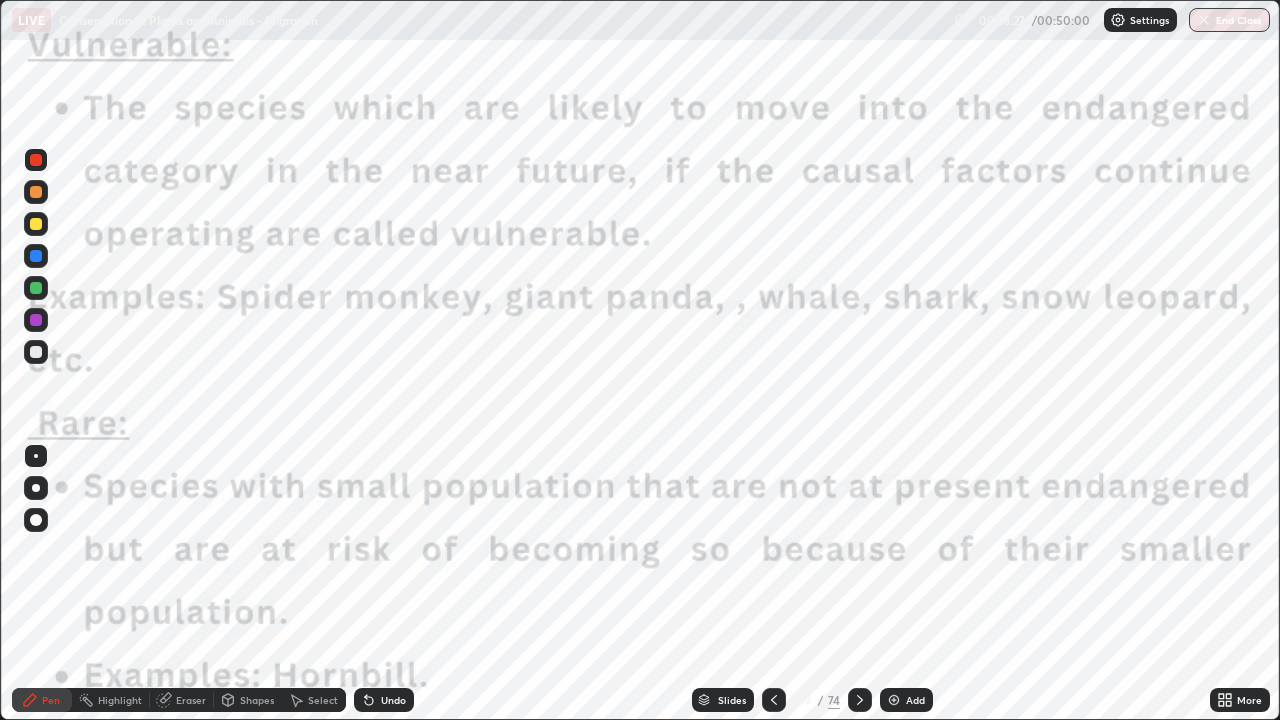 click on "Slides" at bounding box center [723, 700] 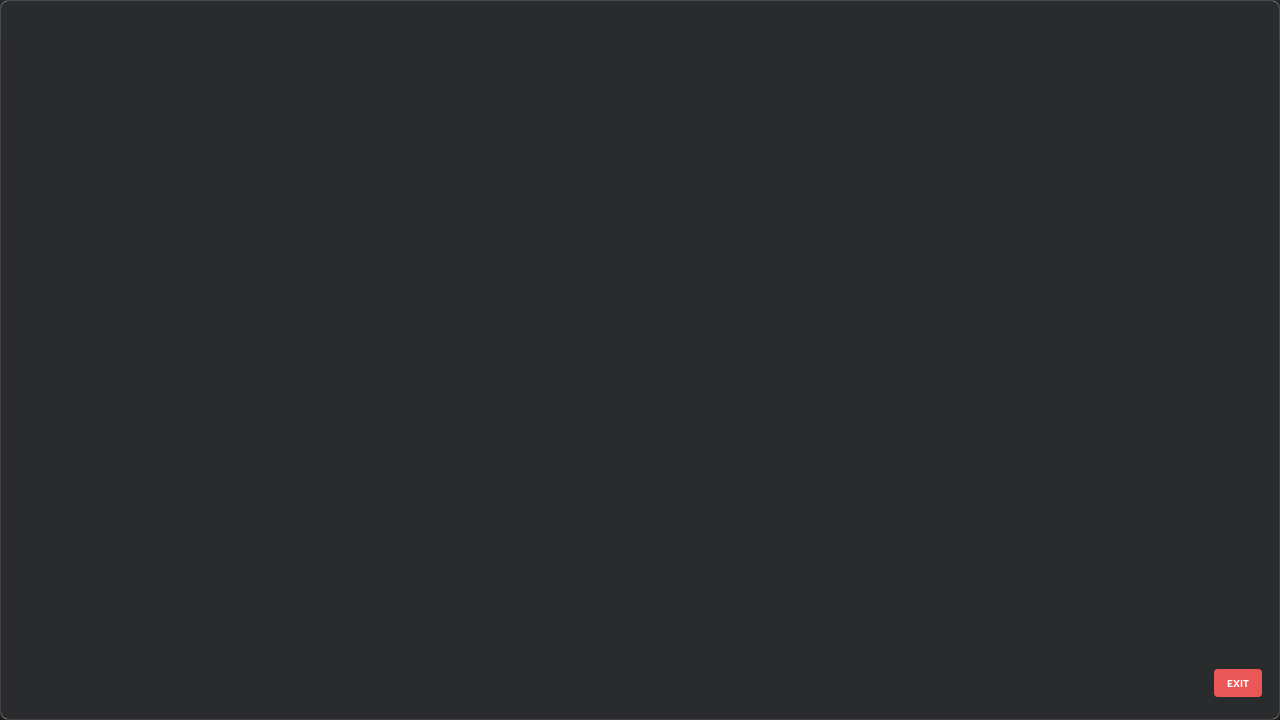 scroll, scrollTop: 3774, scrollLeft: 0, axis: vertical 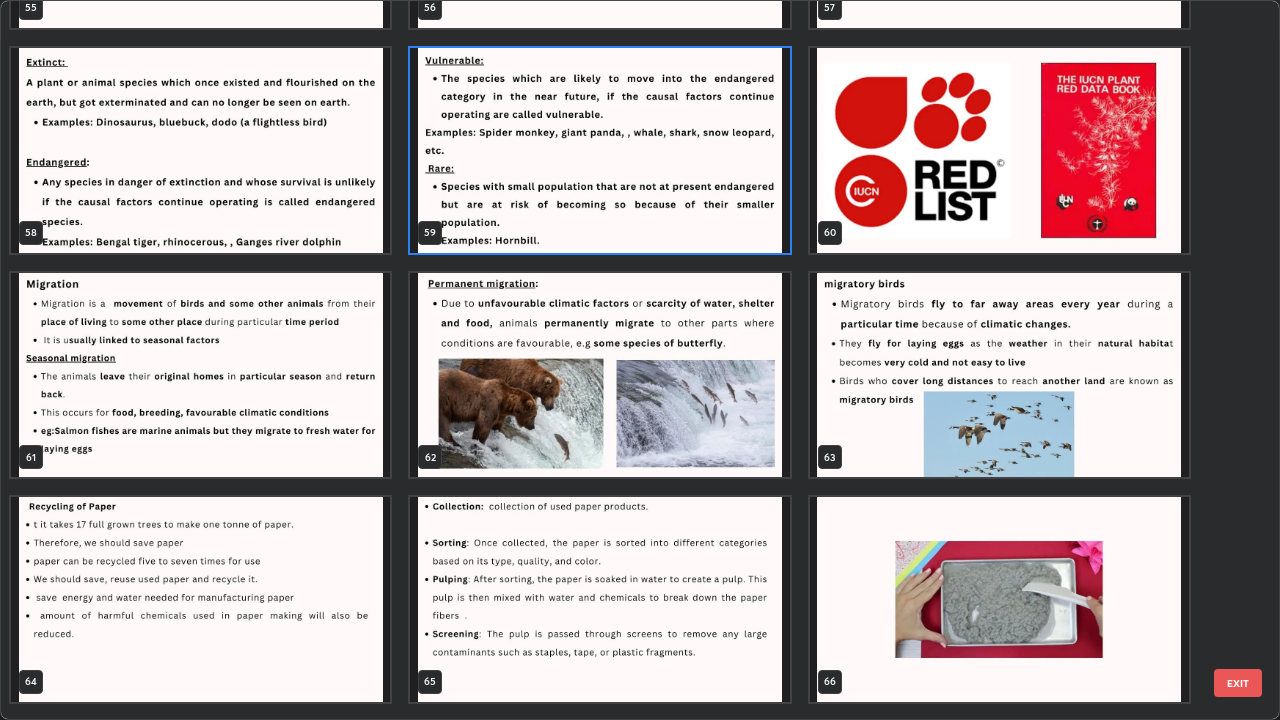 click at bounding box center (200, 375) 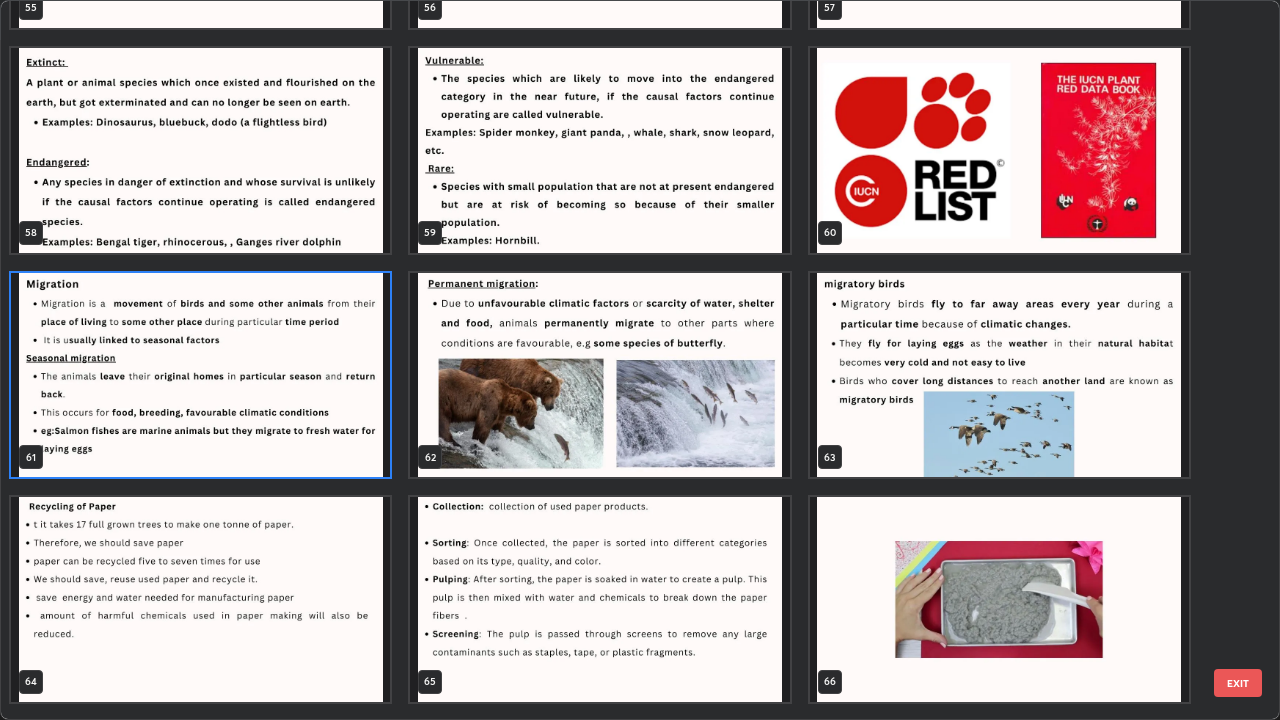 click at bounding box center [200, 375] 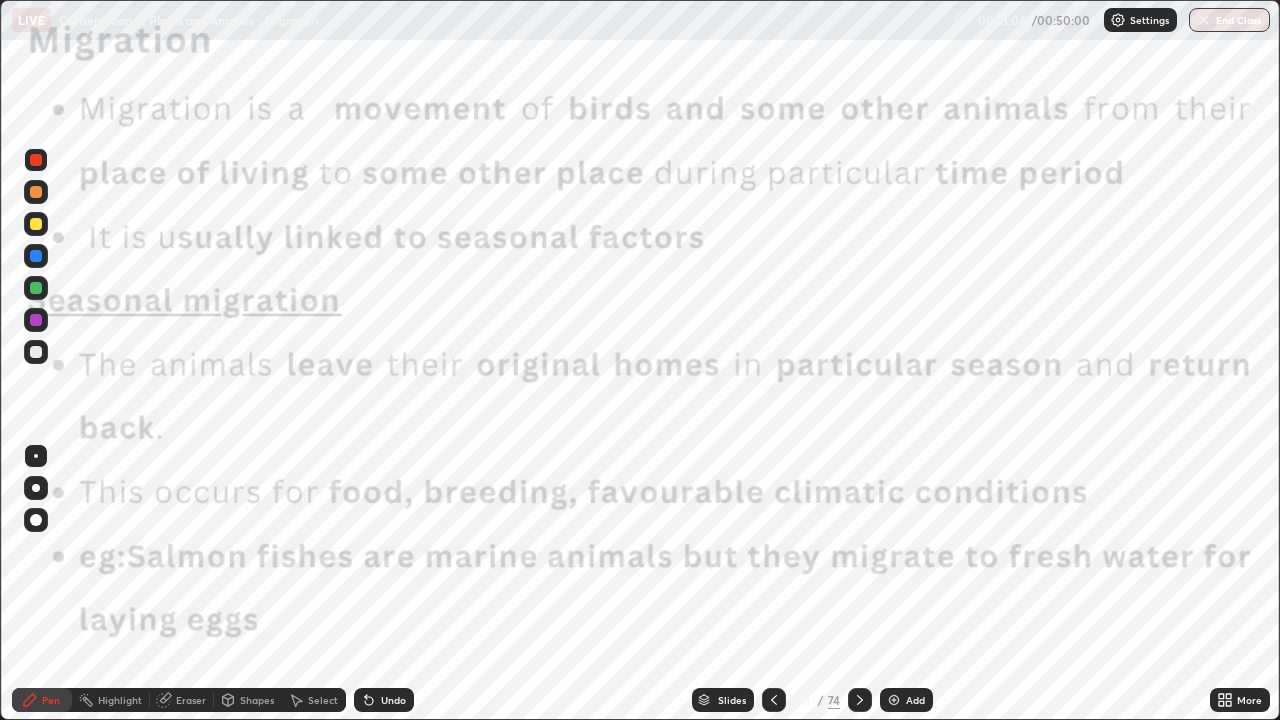 click at bounding box center (860, 700) 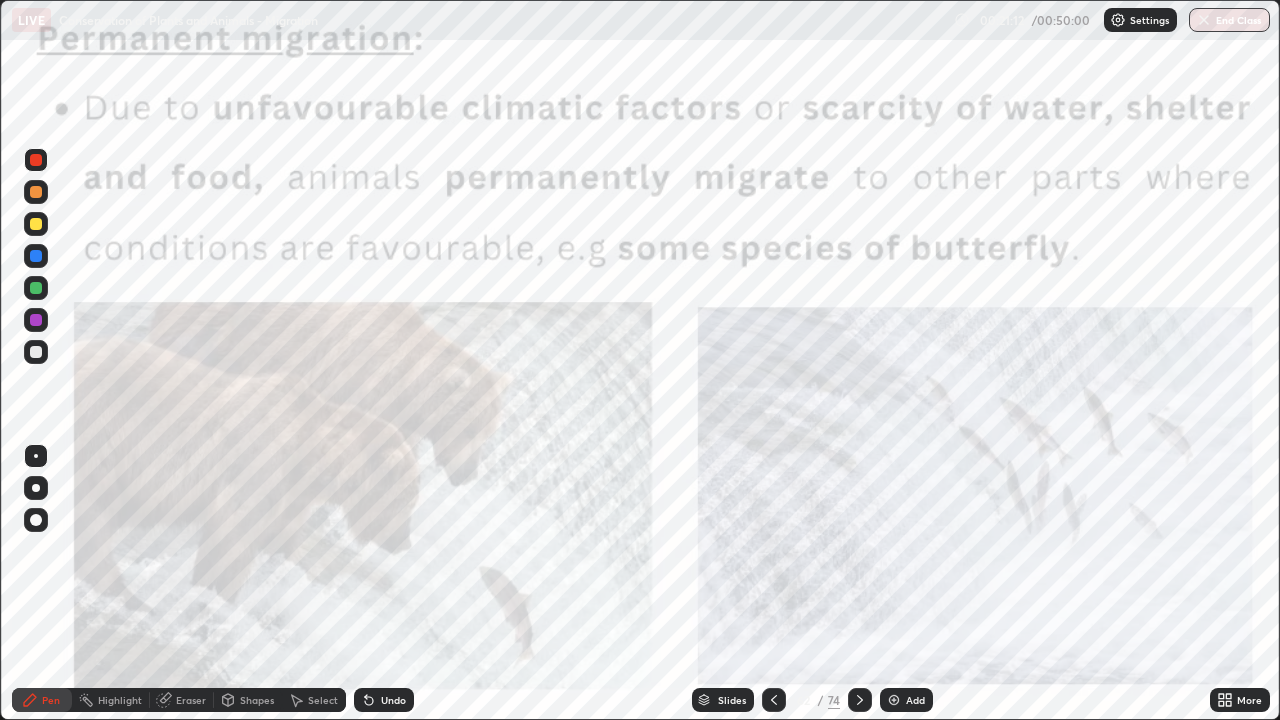 click at bounding box center (774, 700) 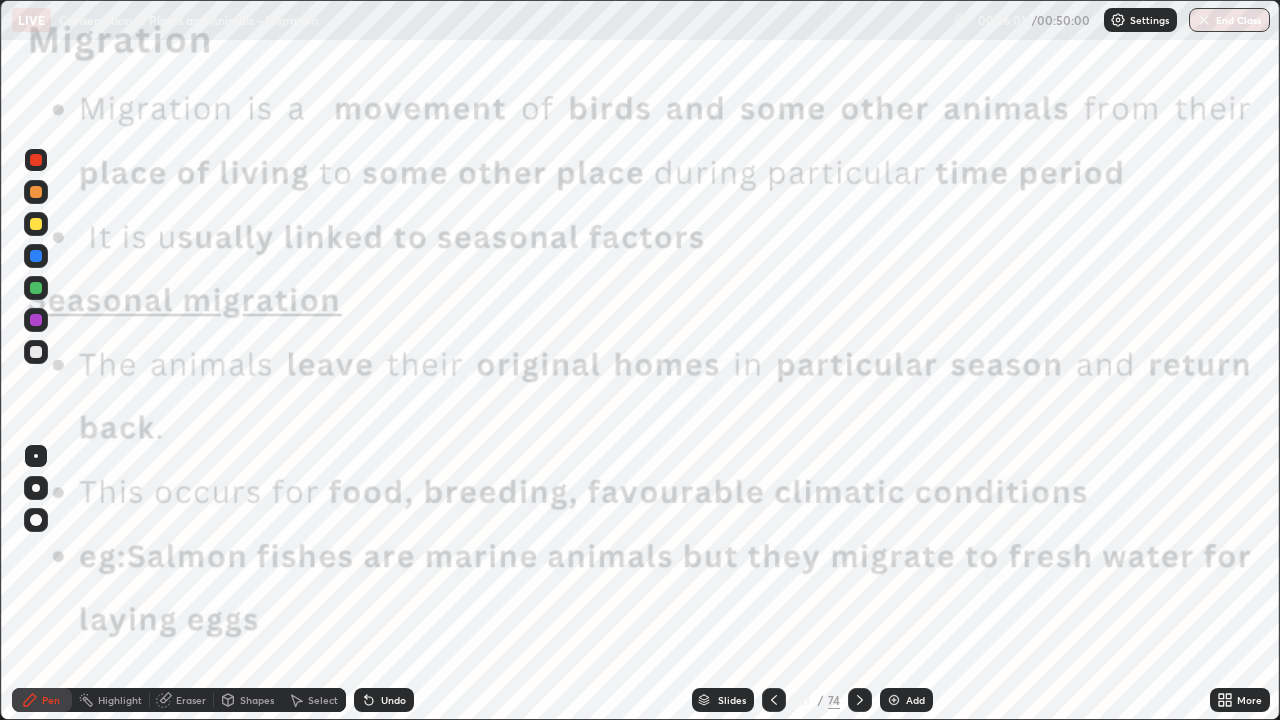 click 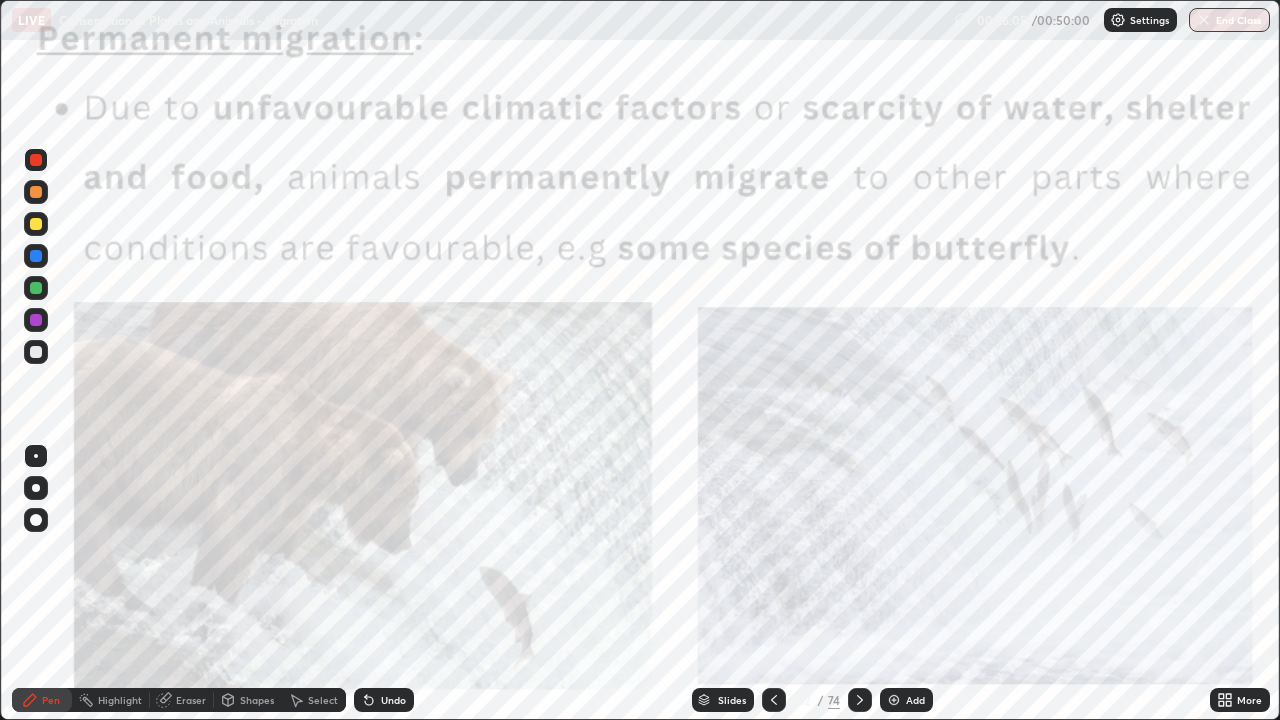 click at bounding box center (774, 700) 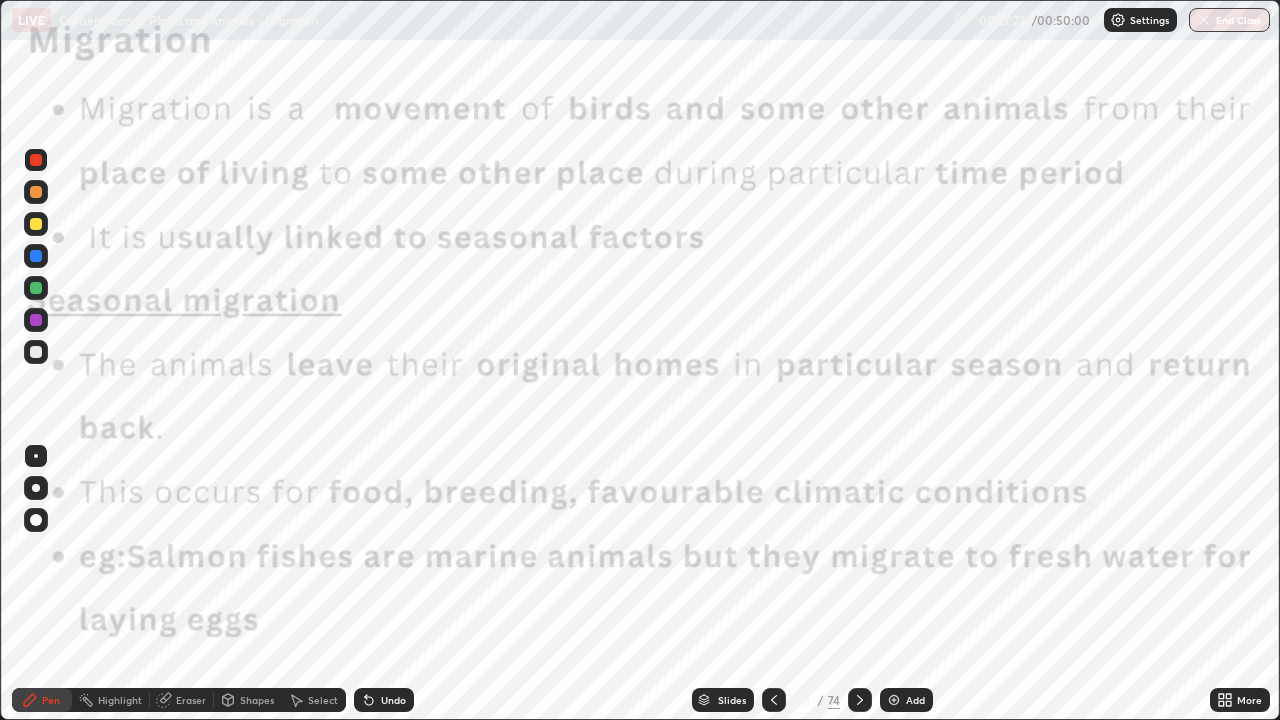 click 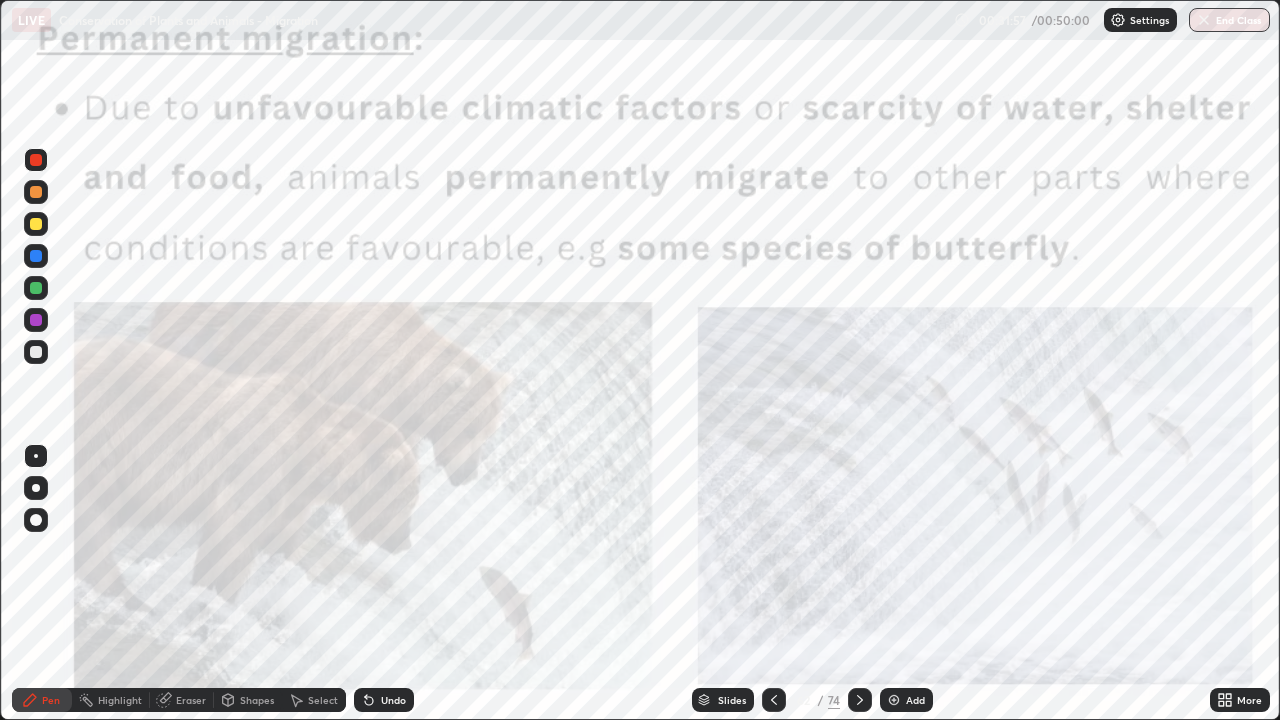 click 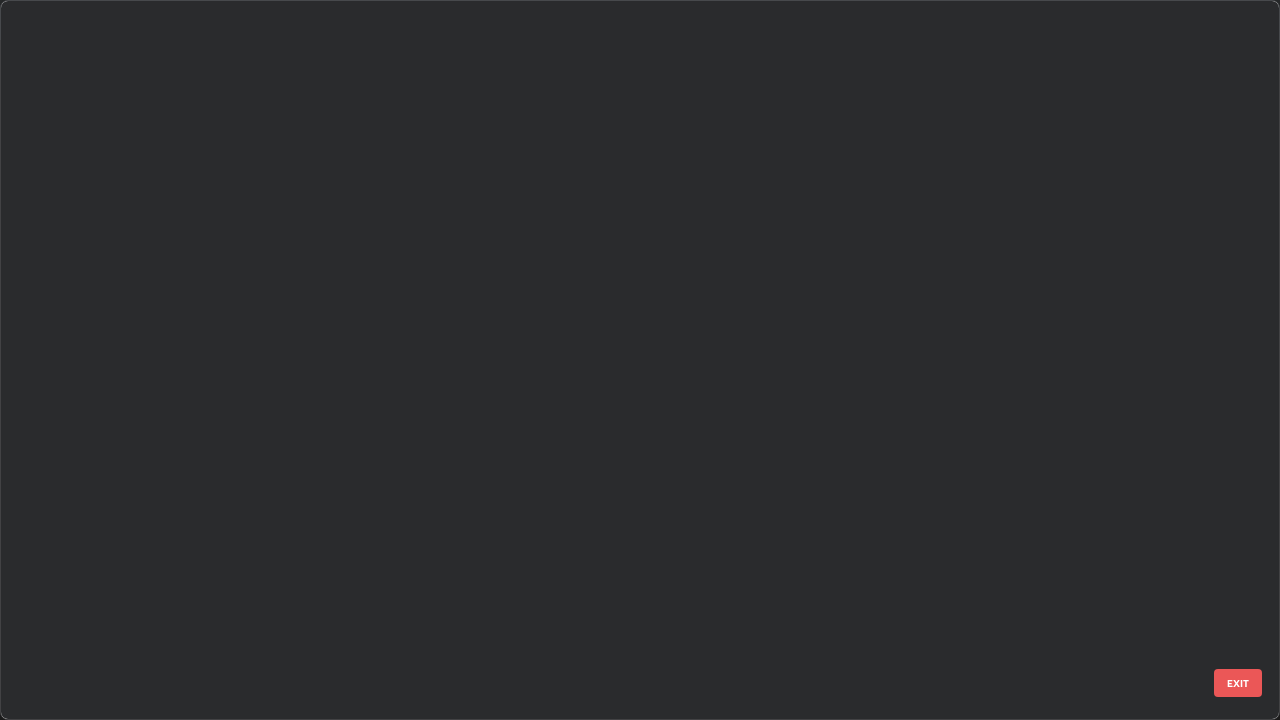 scroll, scrollTop: 3999, scrollLeft: 0, axis: vertical 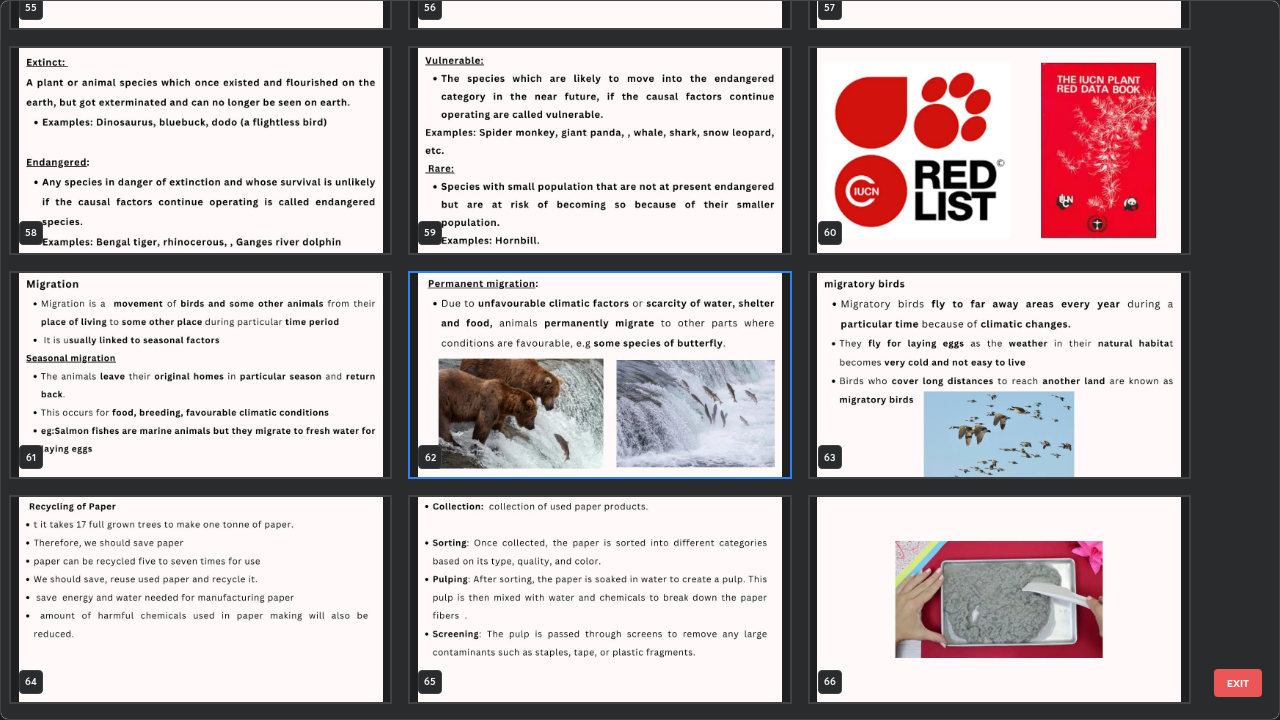 click at bounding box center [999, 375] 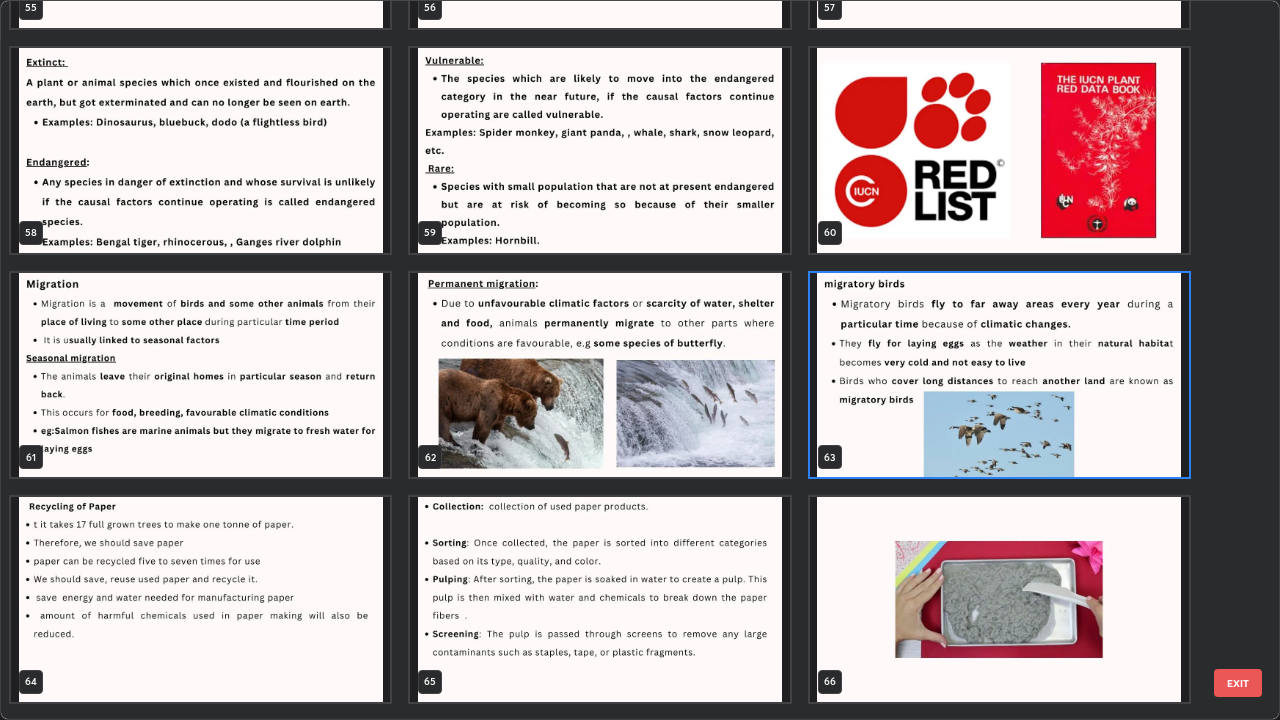 click at bounding box center [999, 375] 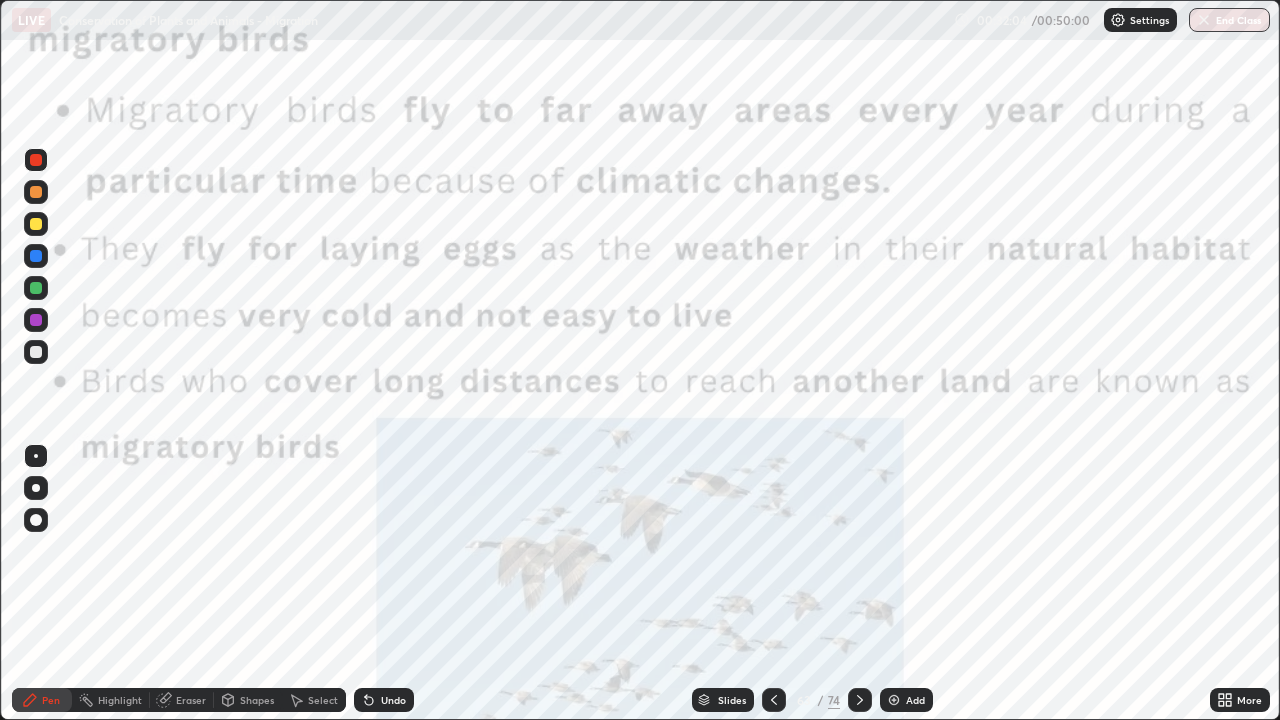 click at bounding box center [999, 375] 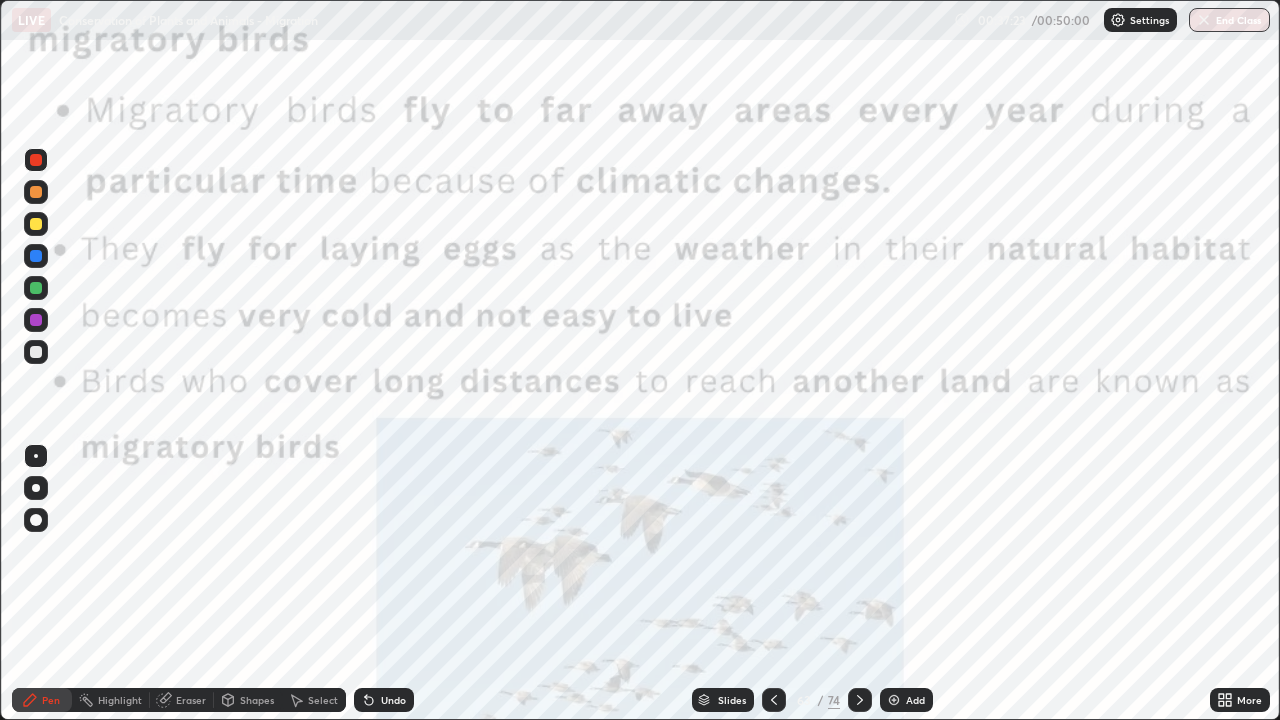 click on "Slides" at bounding box center [732, 700] 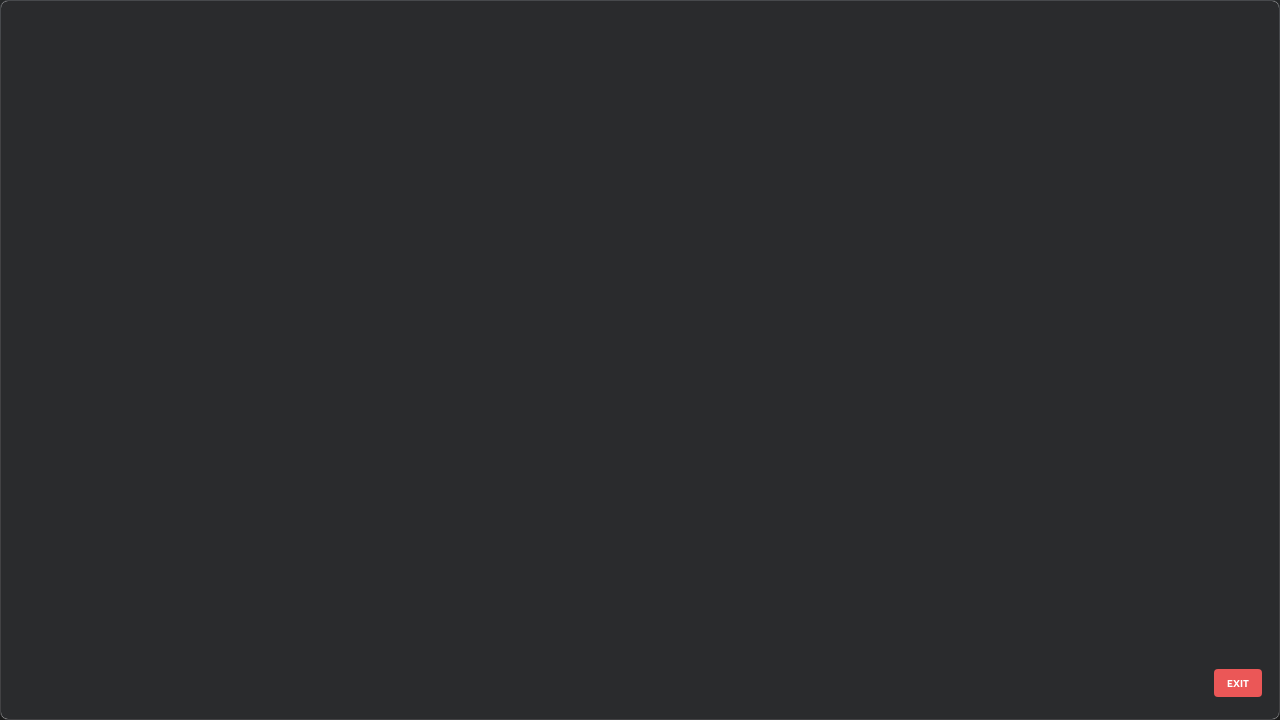 scroll, scrollTop: 3999, scrollLeft: 0, axis: vertical 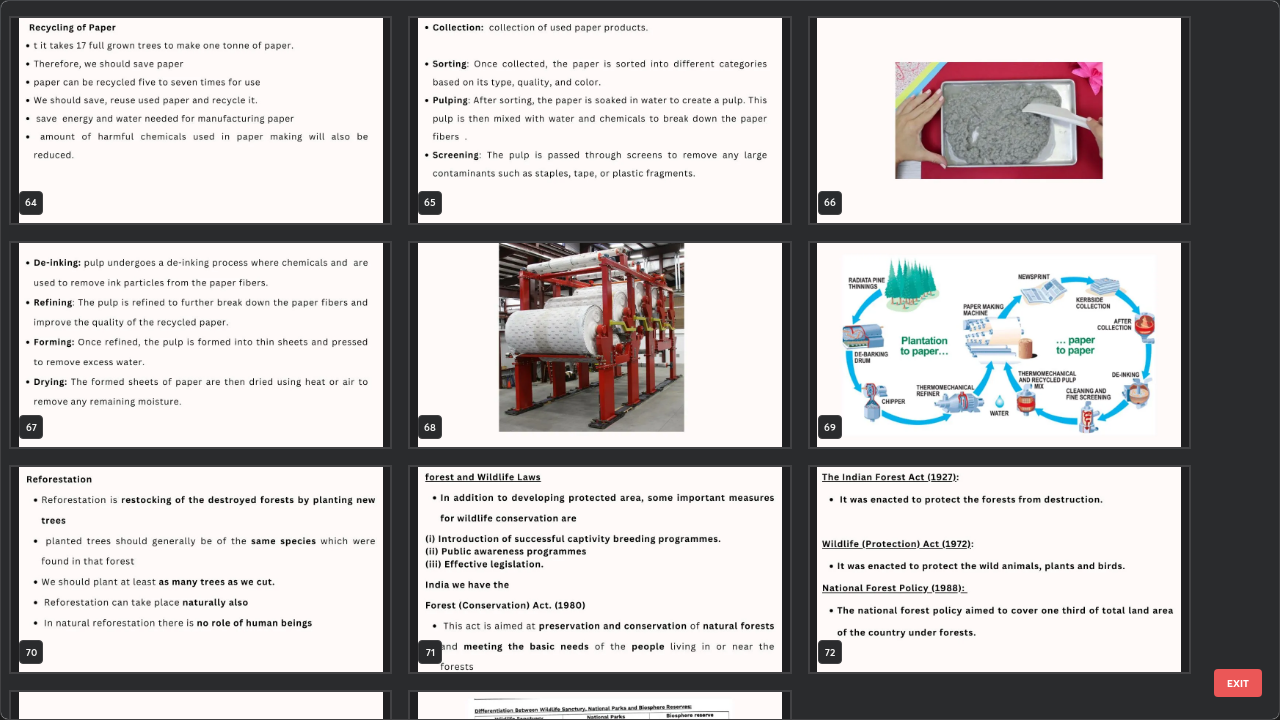 click at bounding box center [200, 569] 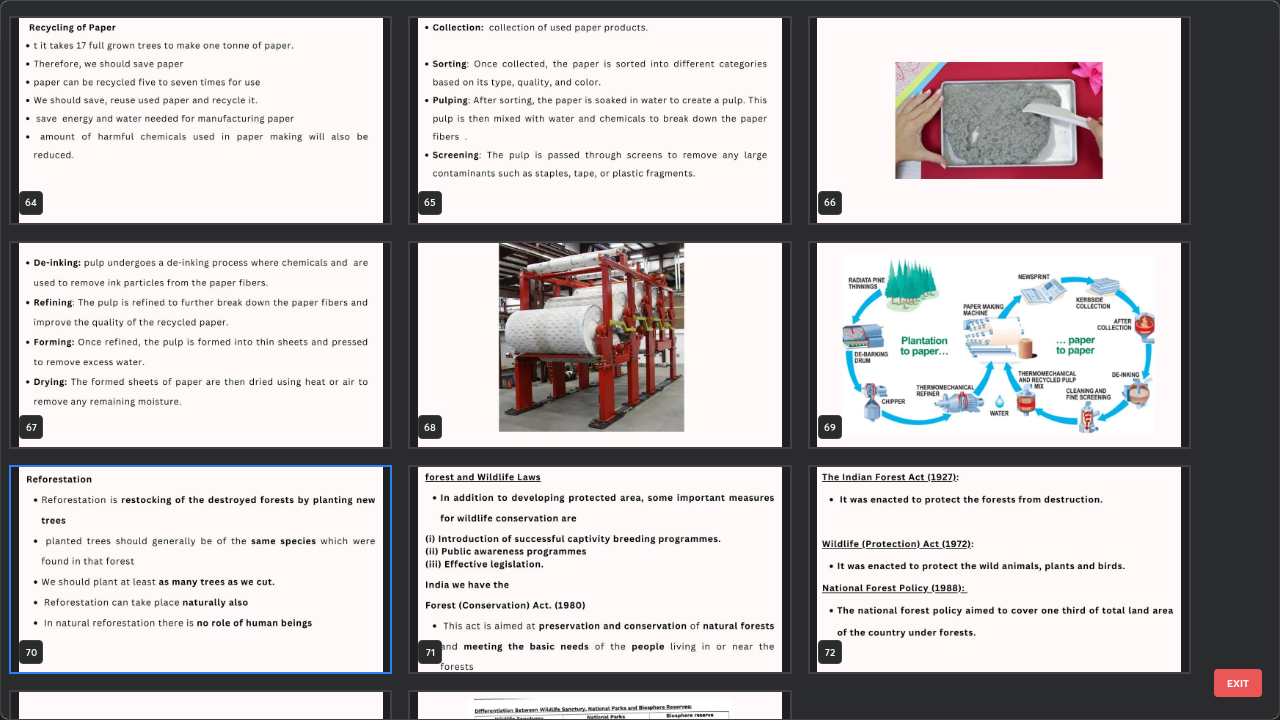 click at bounding box center [200, 569] 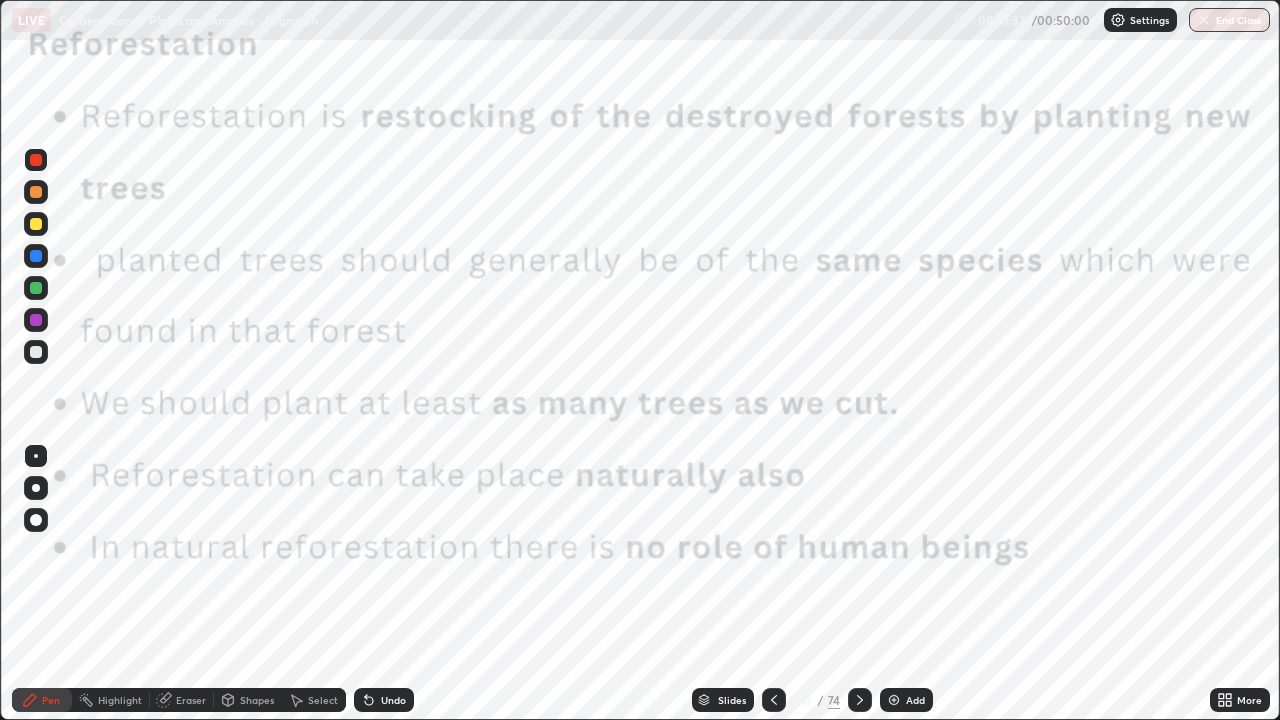 click 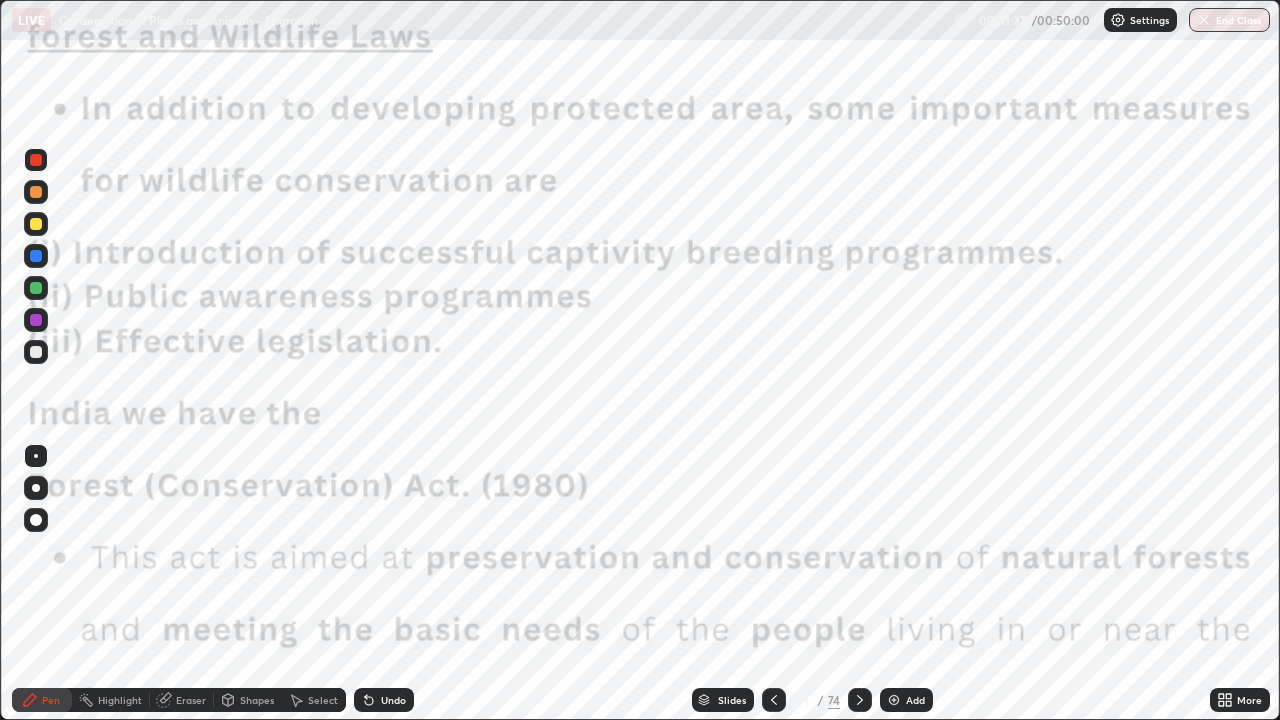 click 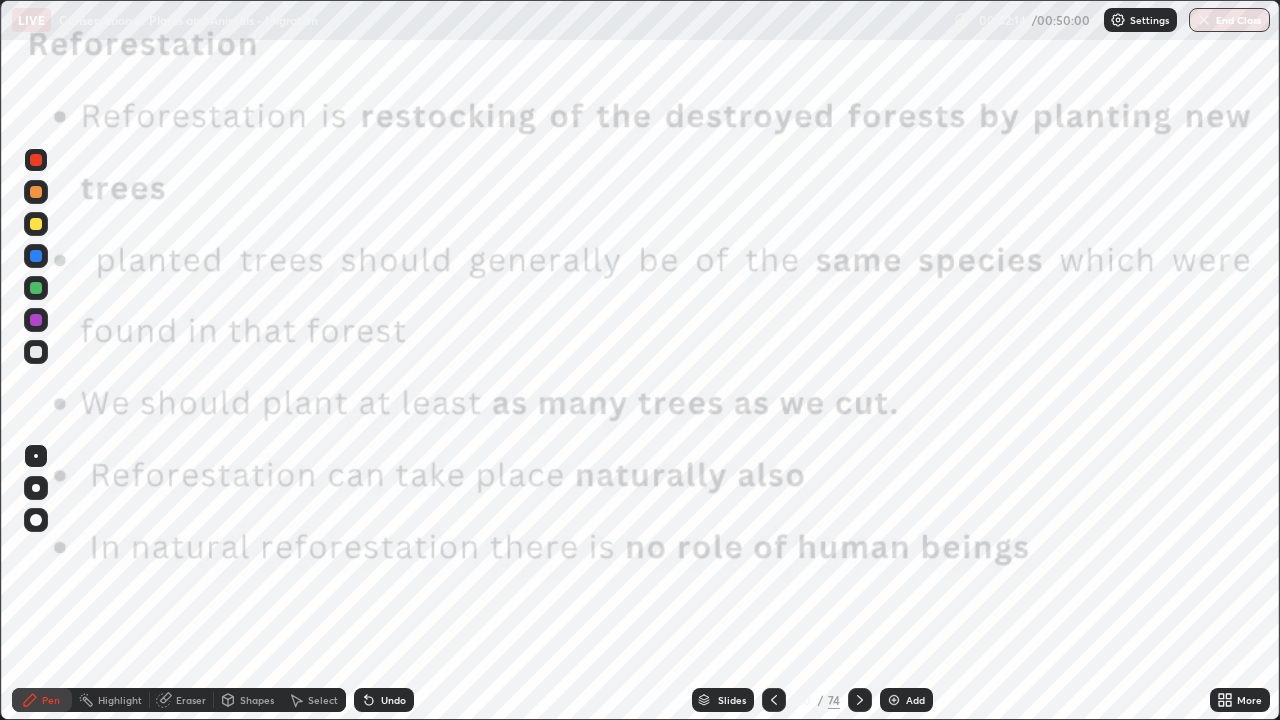 click at bounding box center (860, 700) 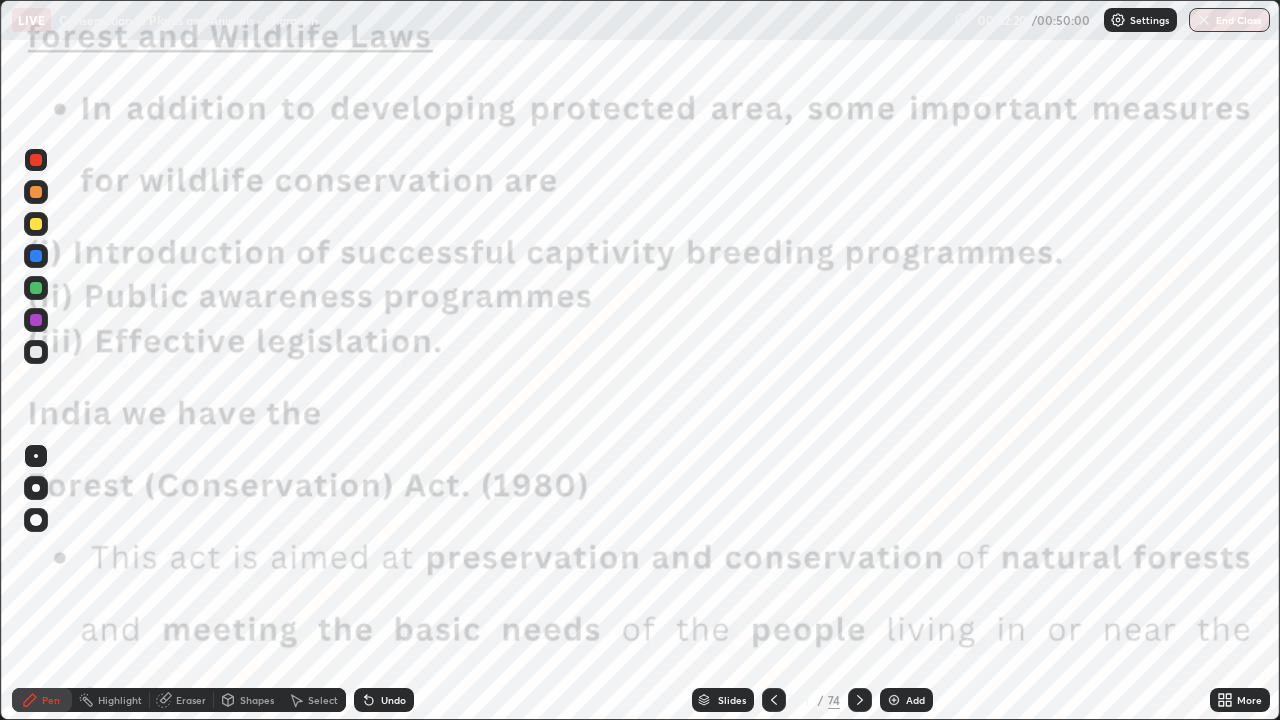 click at bounding box center [774, 700] 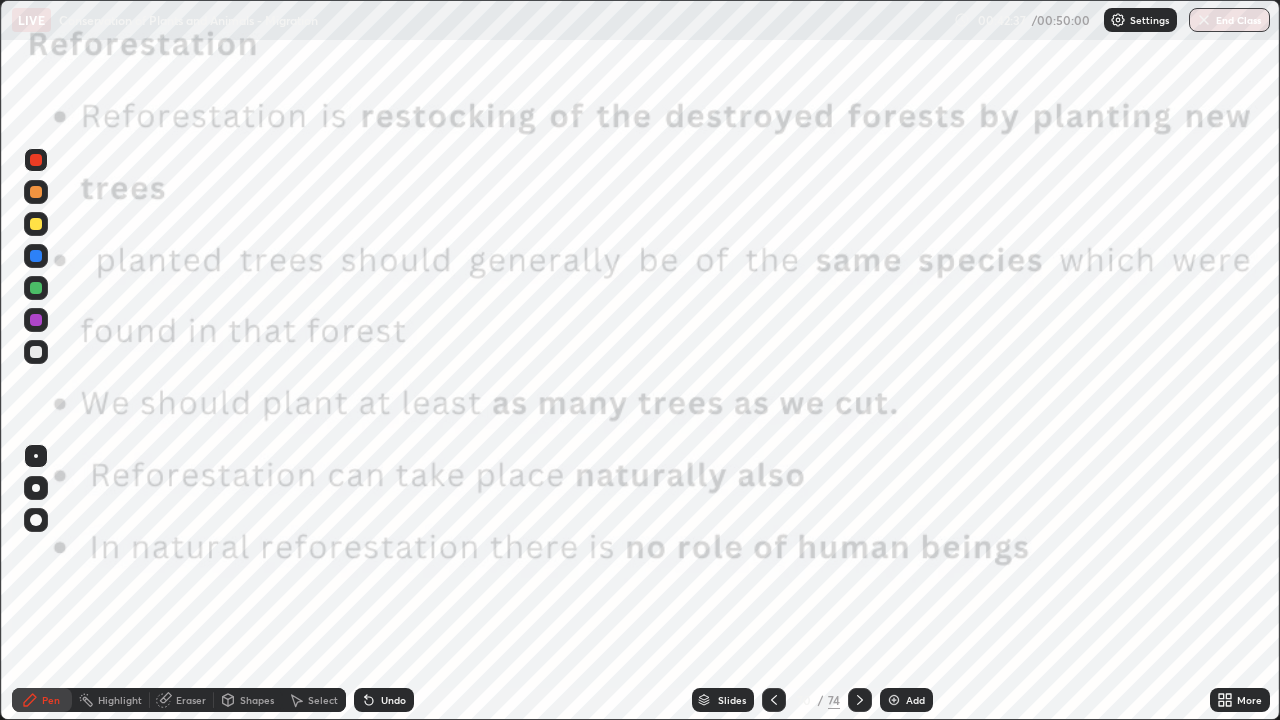 click 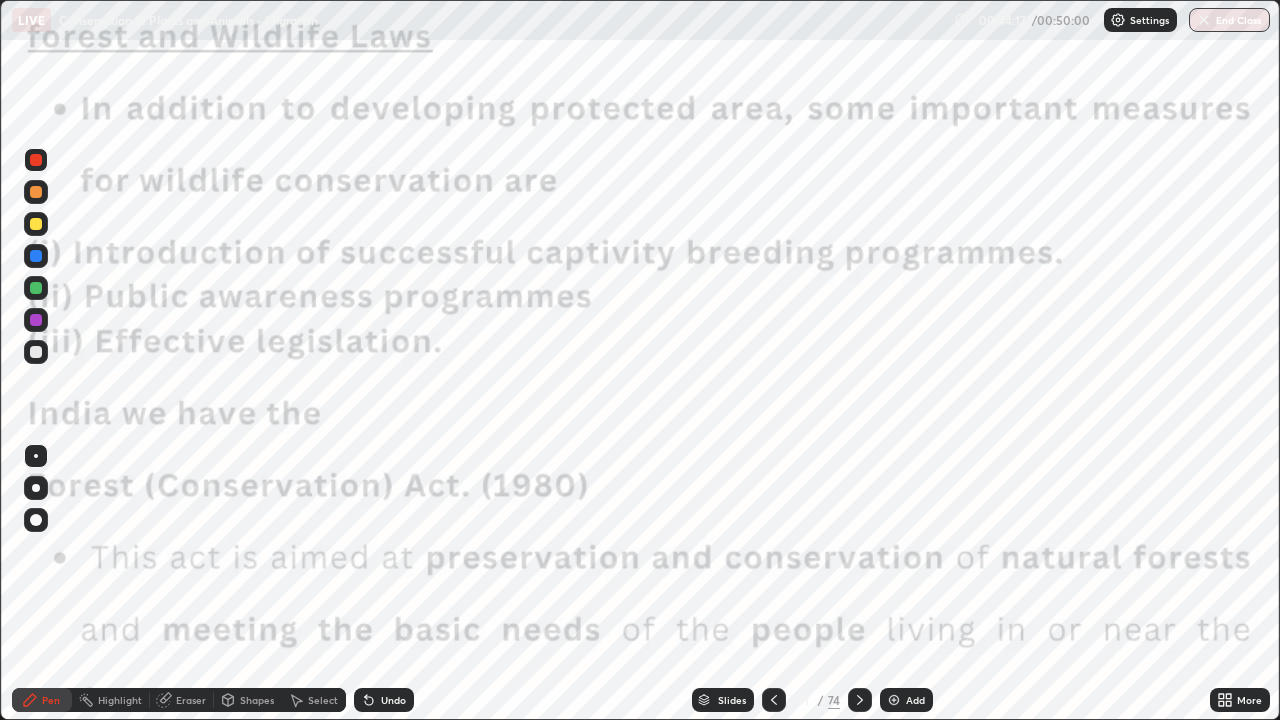 click 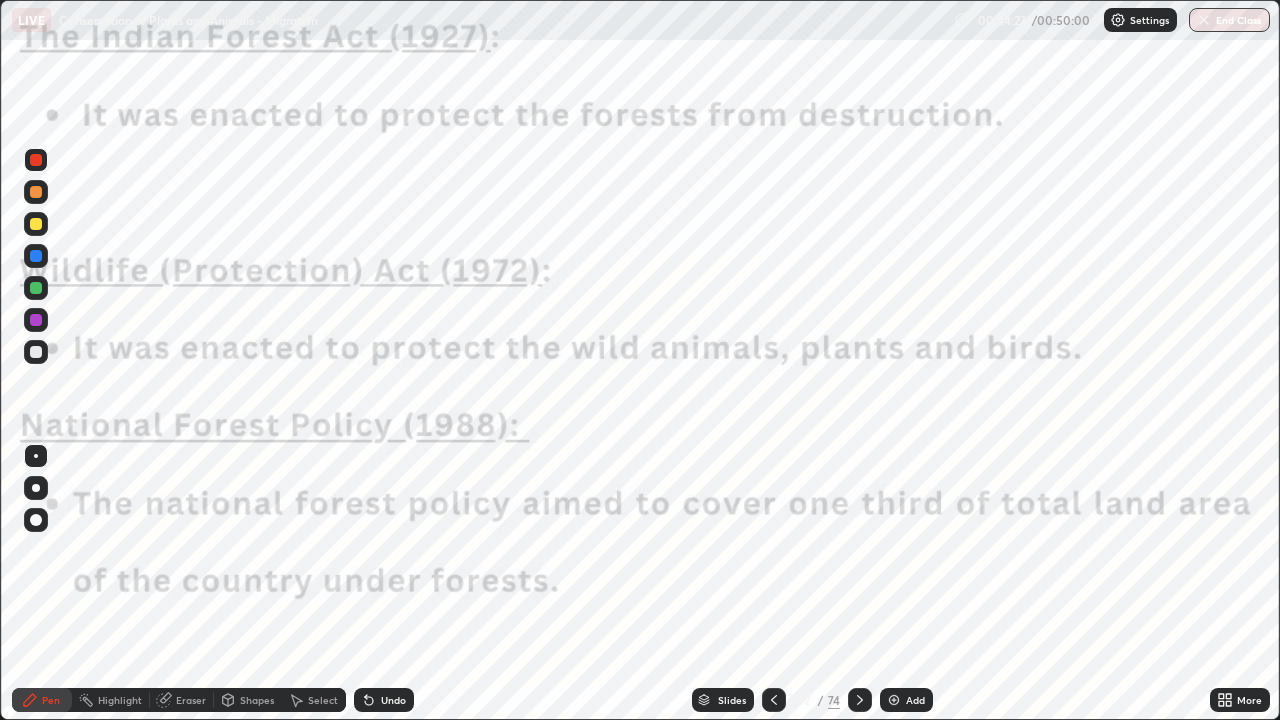 click 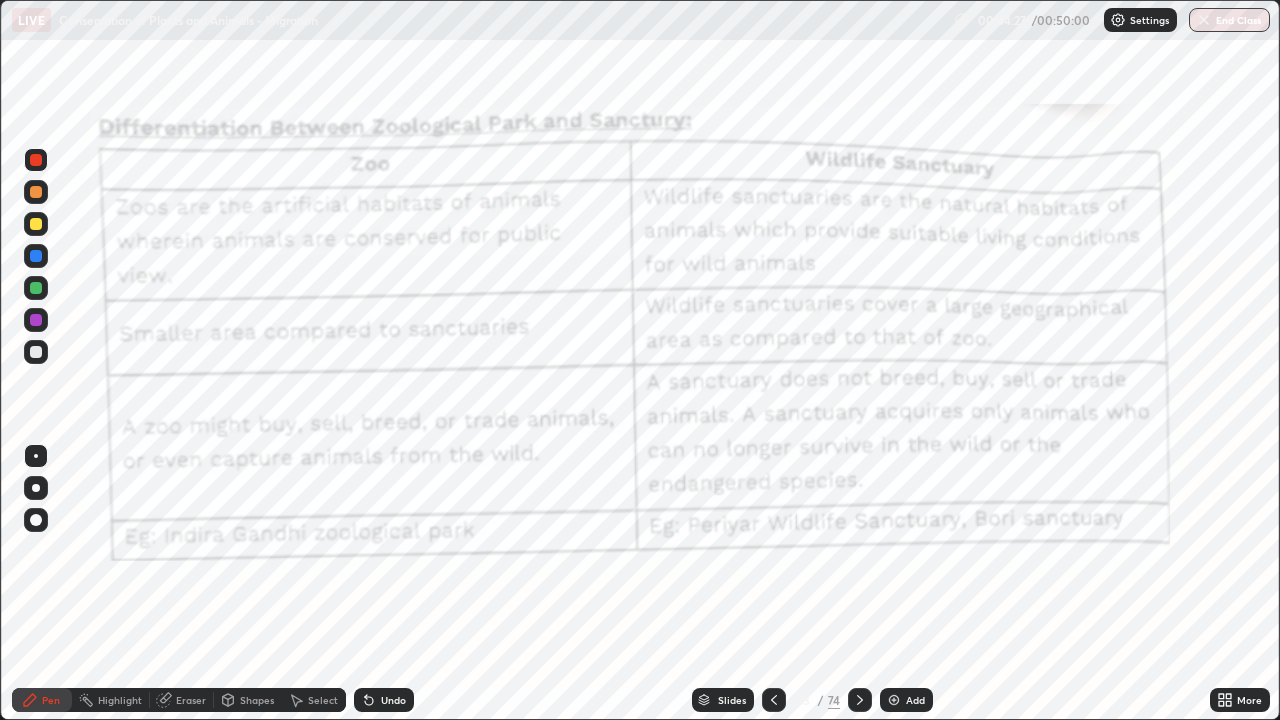click at bounding box center [774, 700] 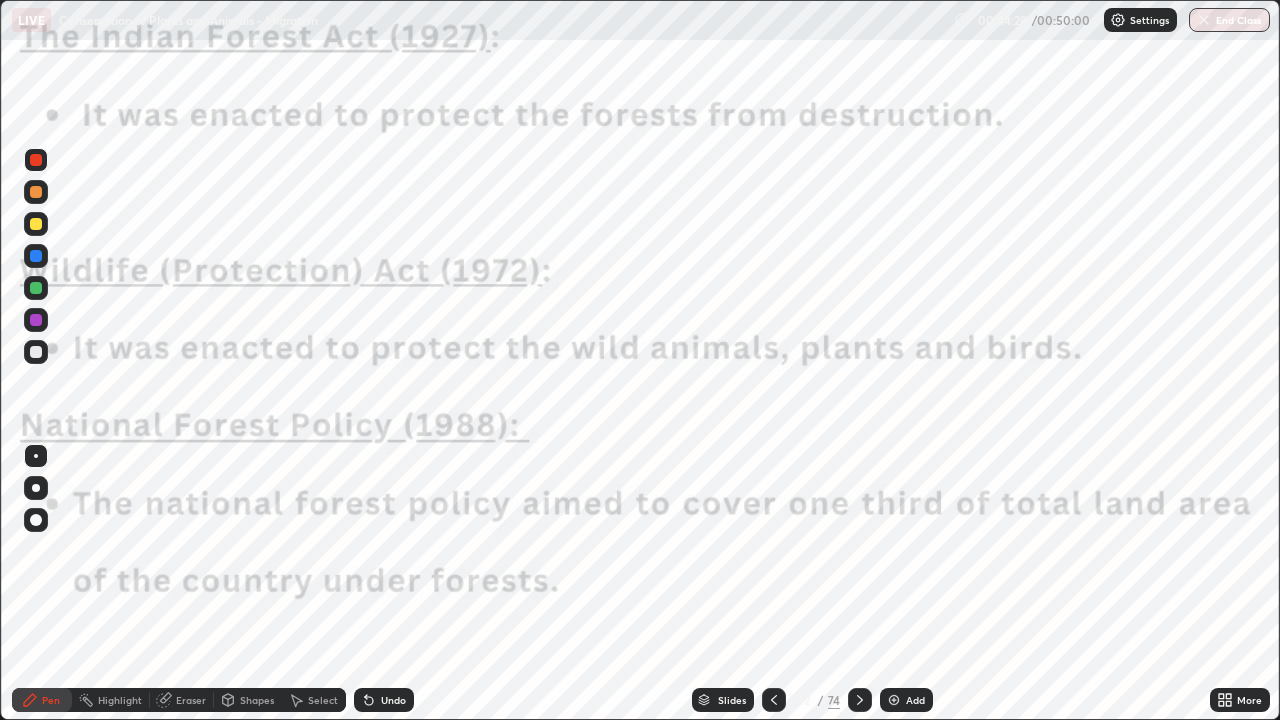 click at bounding box center [774, 700] 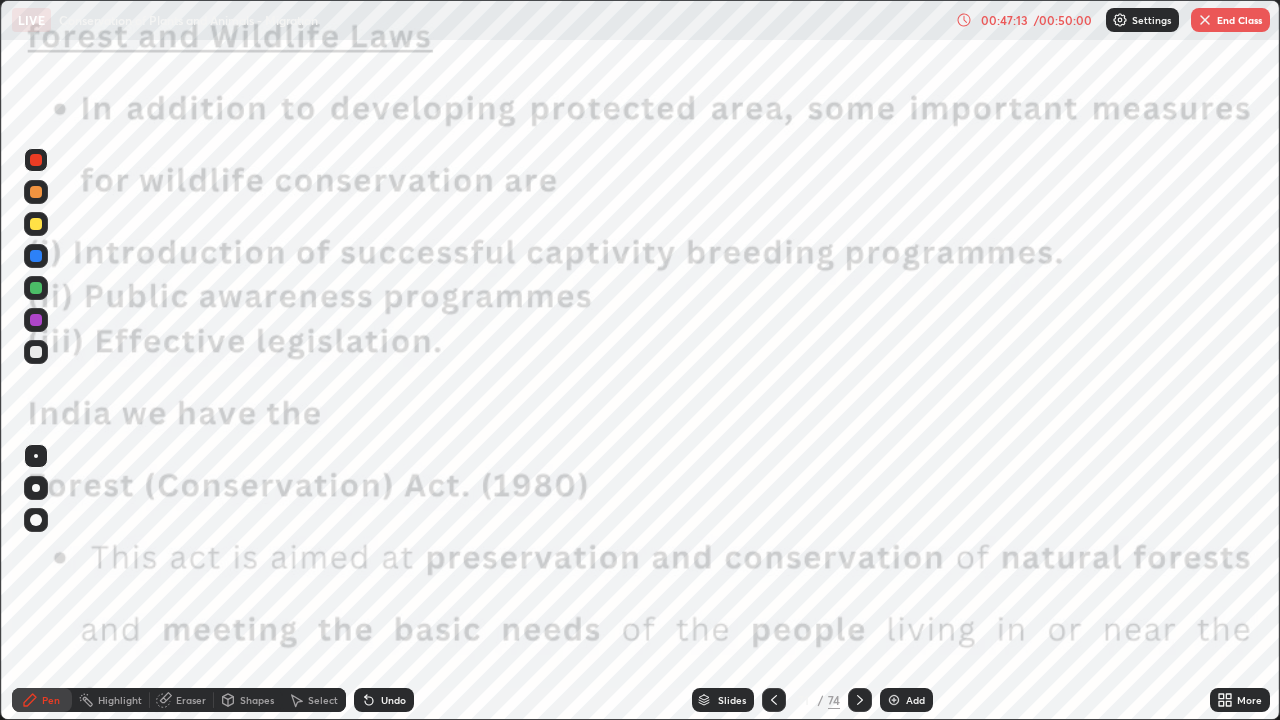 click on "End Class" at bounding box center (1230, 20) 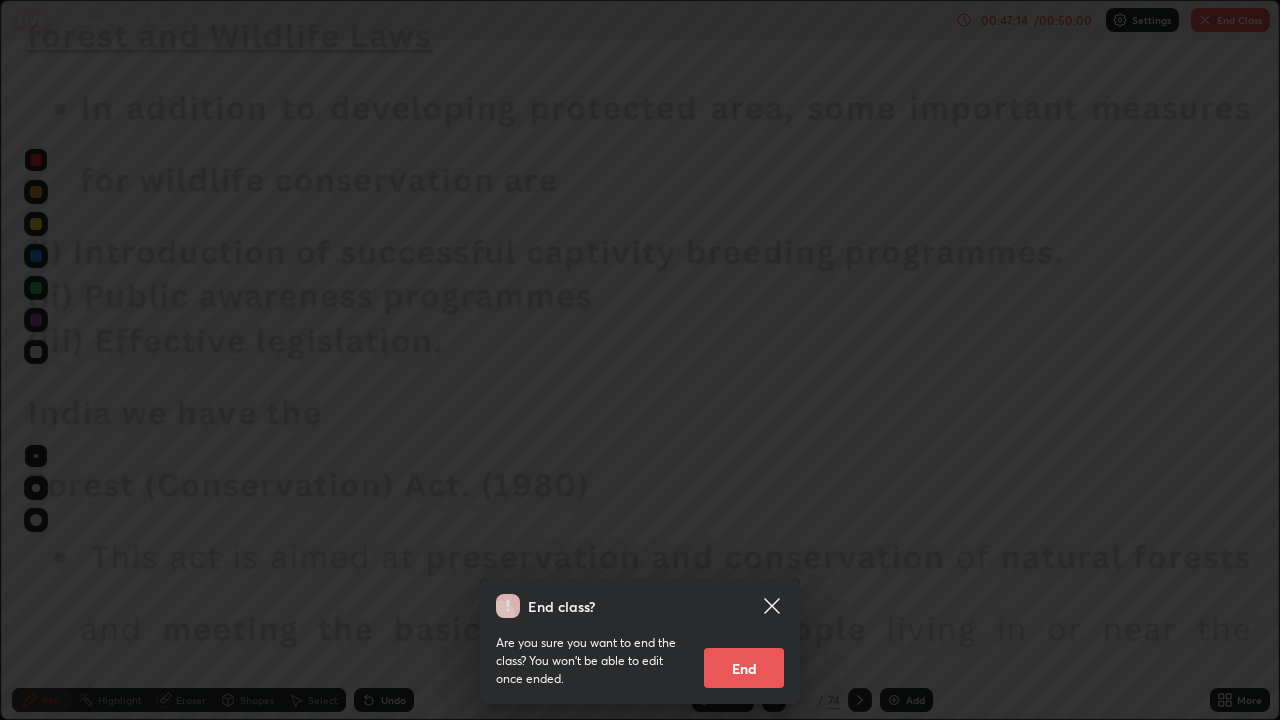 click on "End" at bounding box center [744, 668] 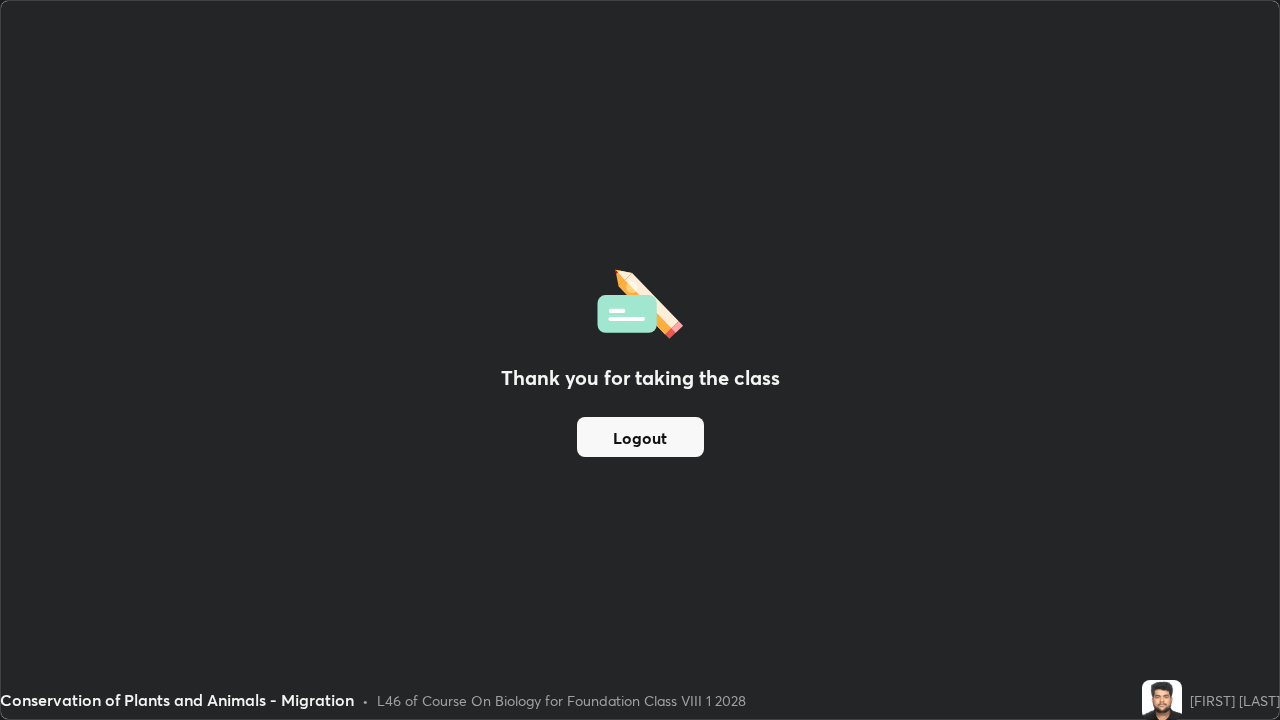 click on "Logout" at bounding box center [640, 437] 